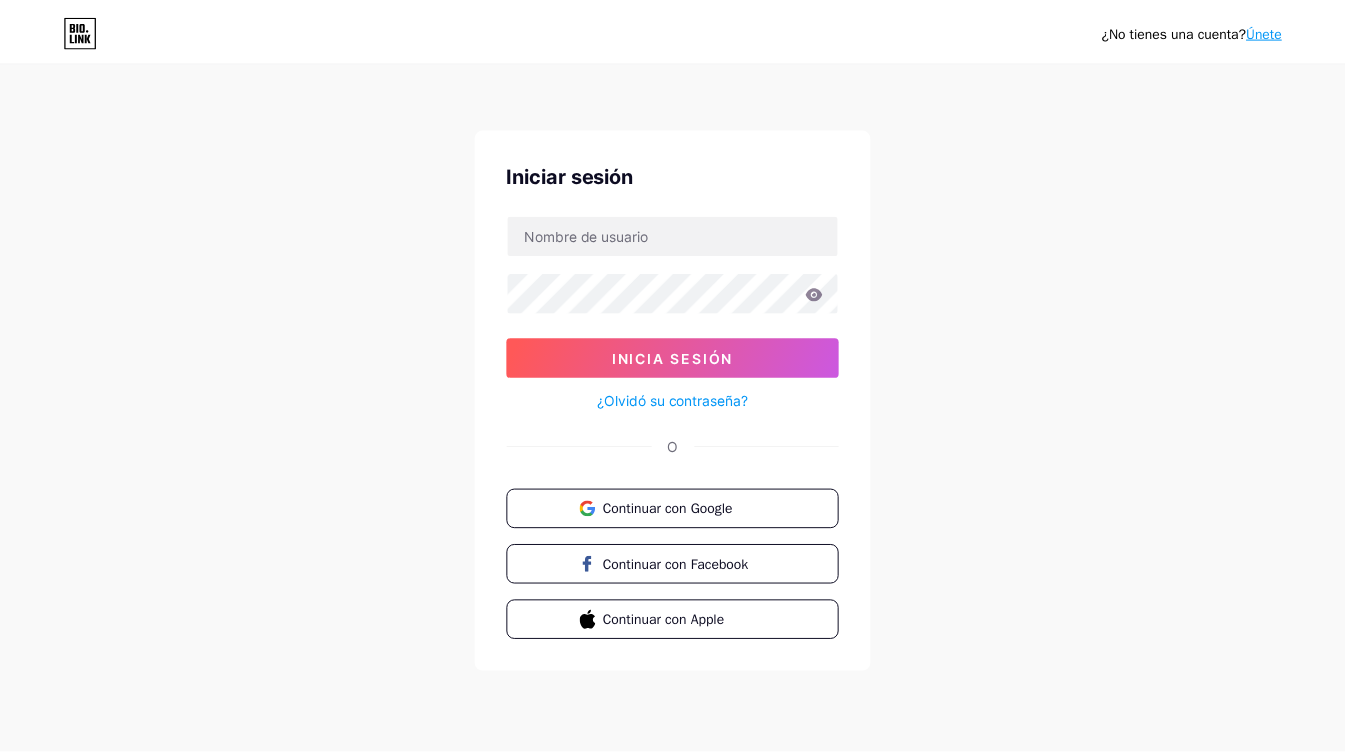 scroll, scrollTop: 0, scrollLeft: 0, axis: both 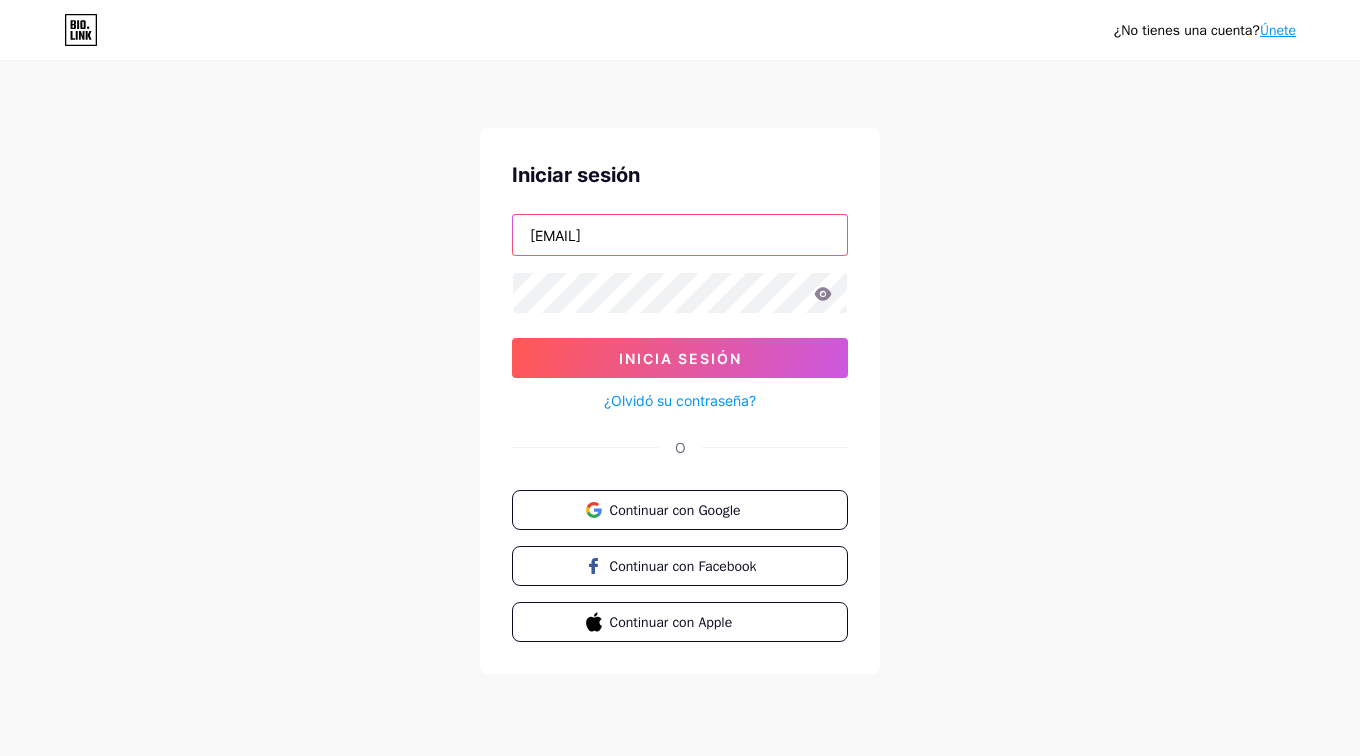click on "[EMAIL]" at bounding box center (680, 235) 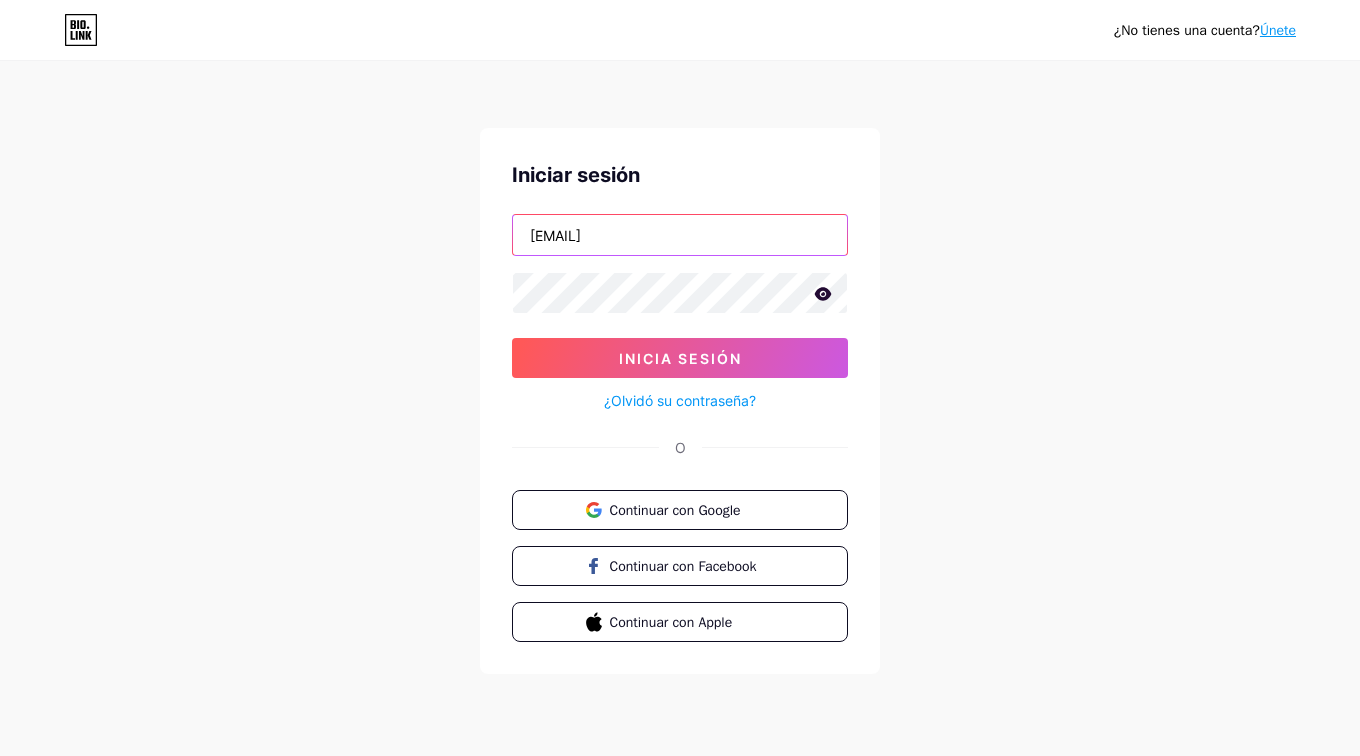drag, startPoint x: 710, startPoint y: 233, endPoint x: 464, endPoint y: 239, distance: 246.07317 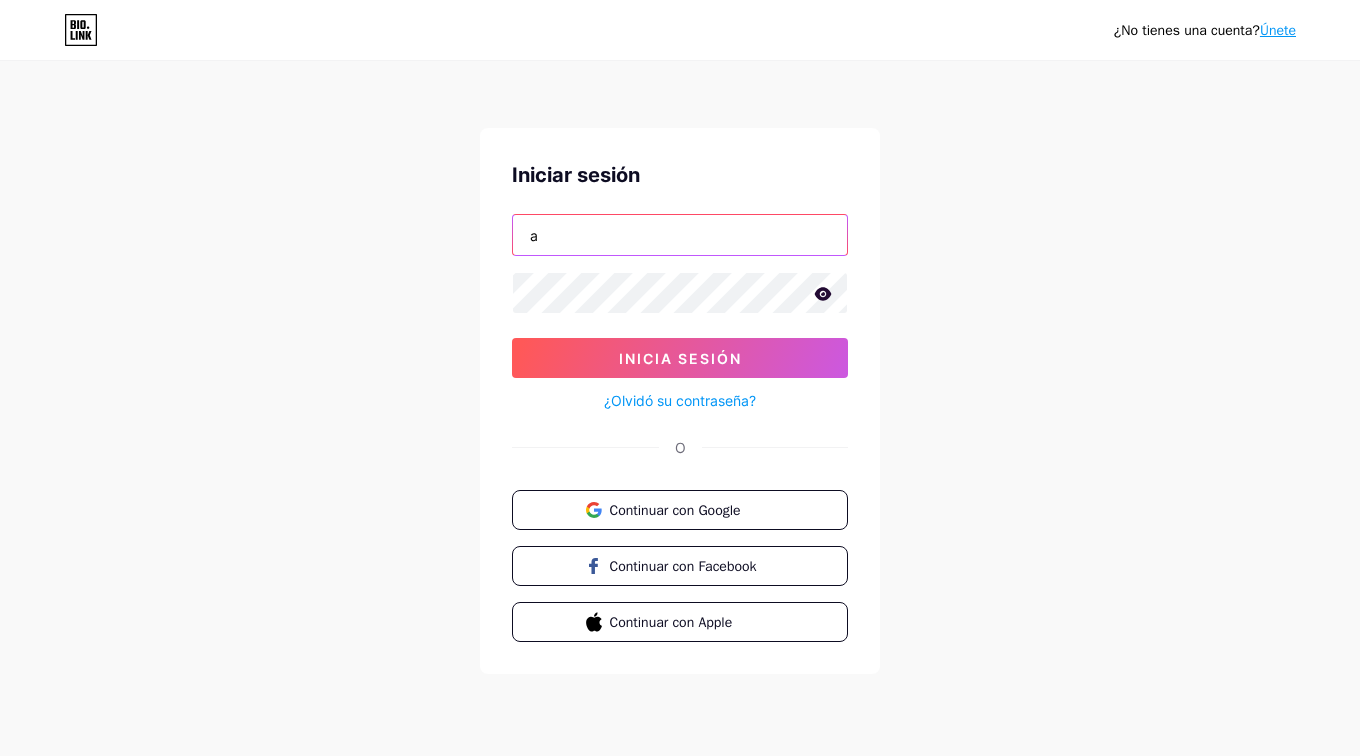 type on "[EMAIL]" 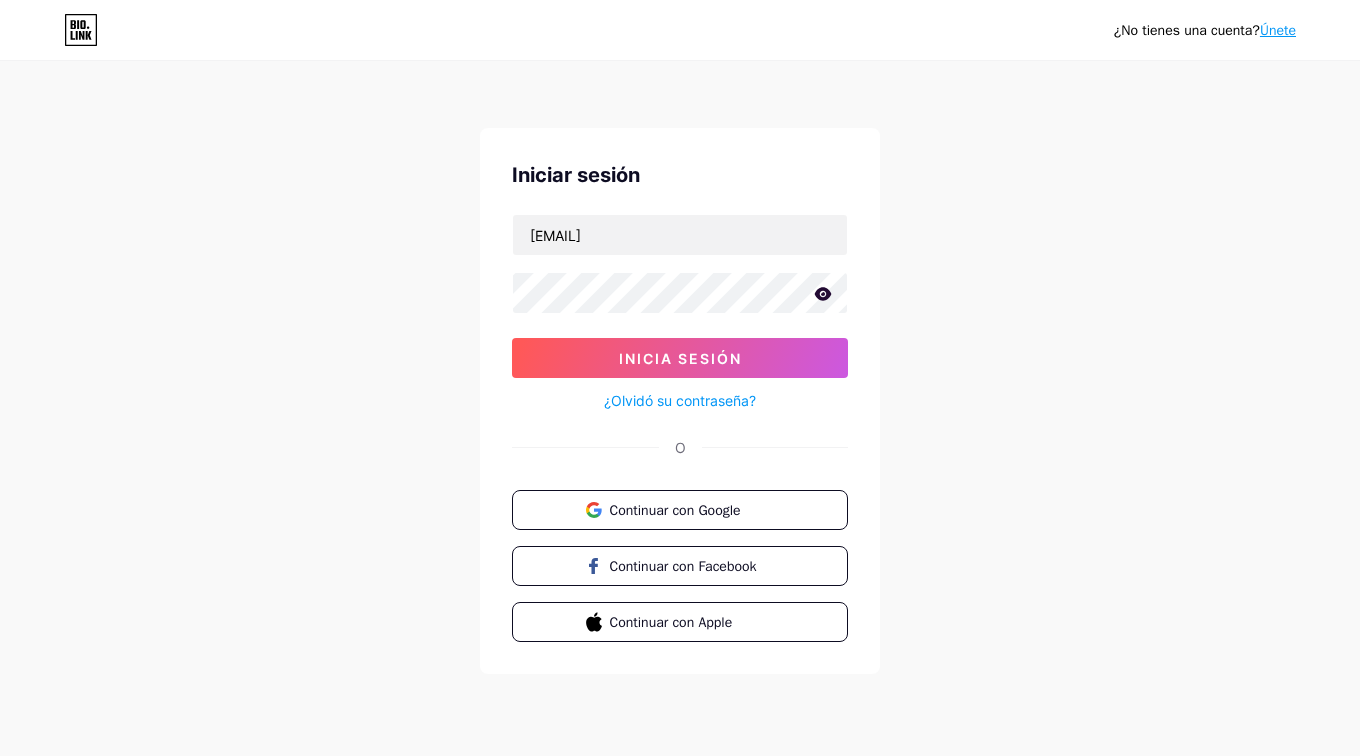 click 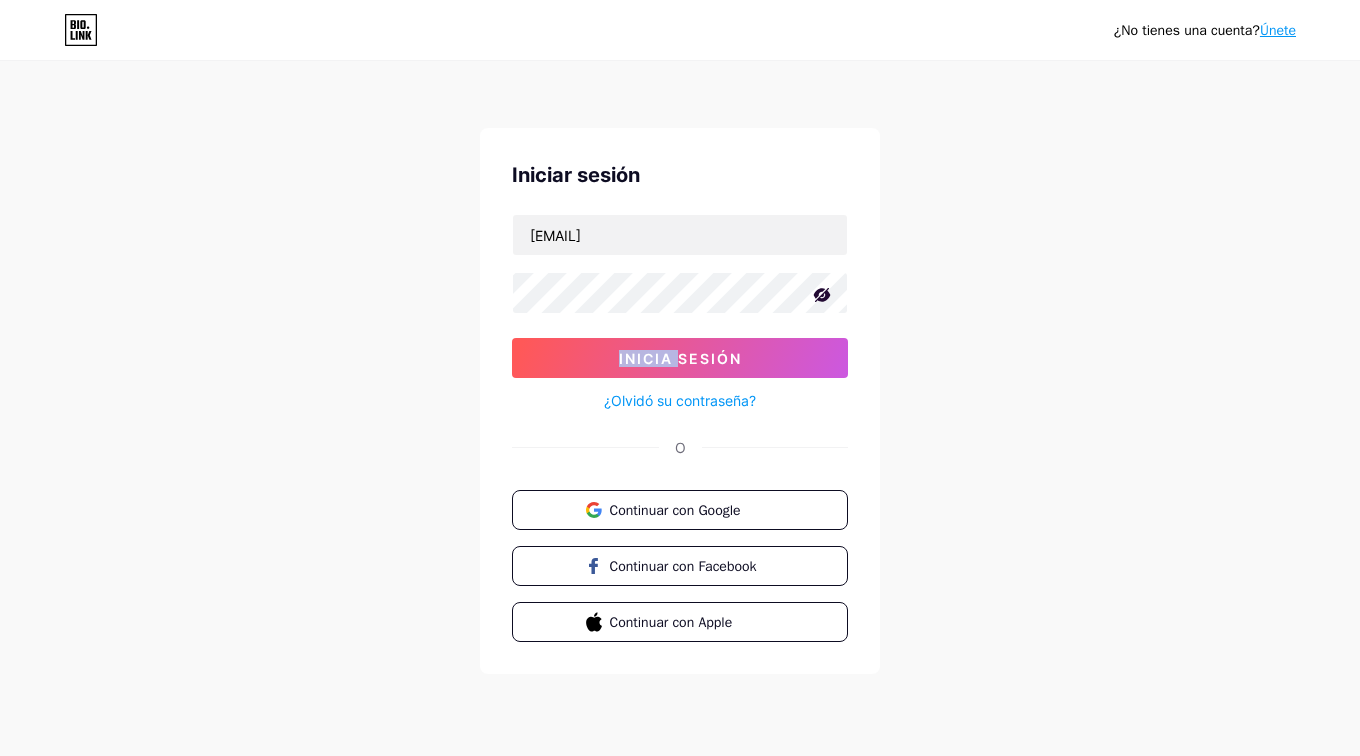 click 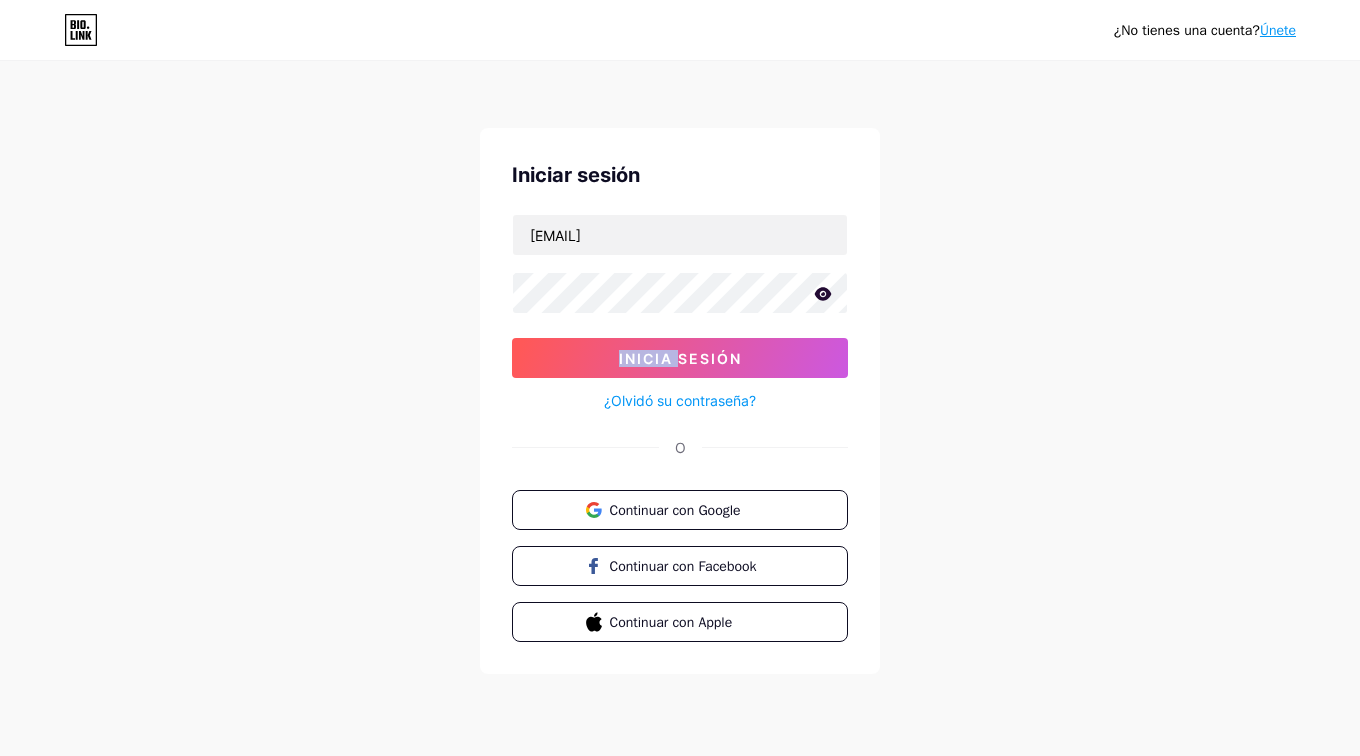 drag, startPoint x: 825, startPoint y: 296, endPoint x: 743, endPoint y: 345, distance: 95.524864 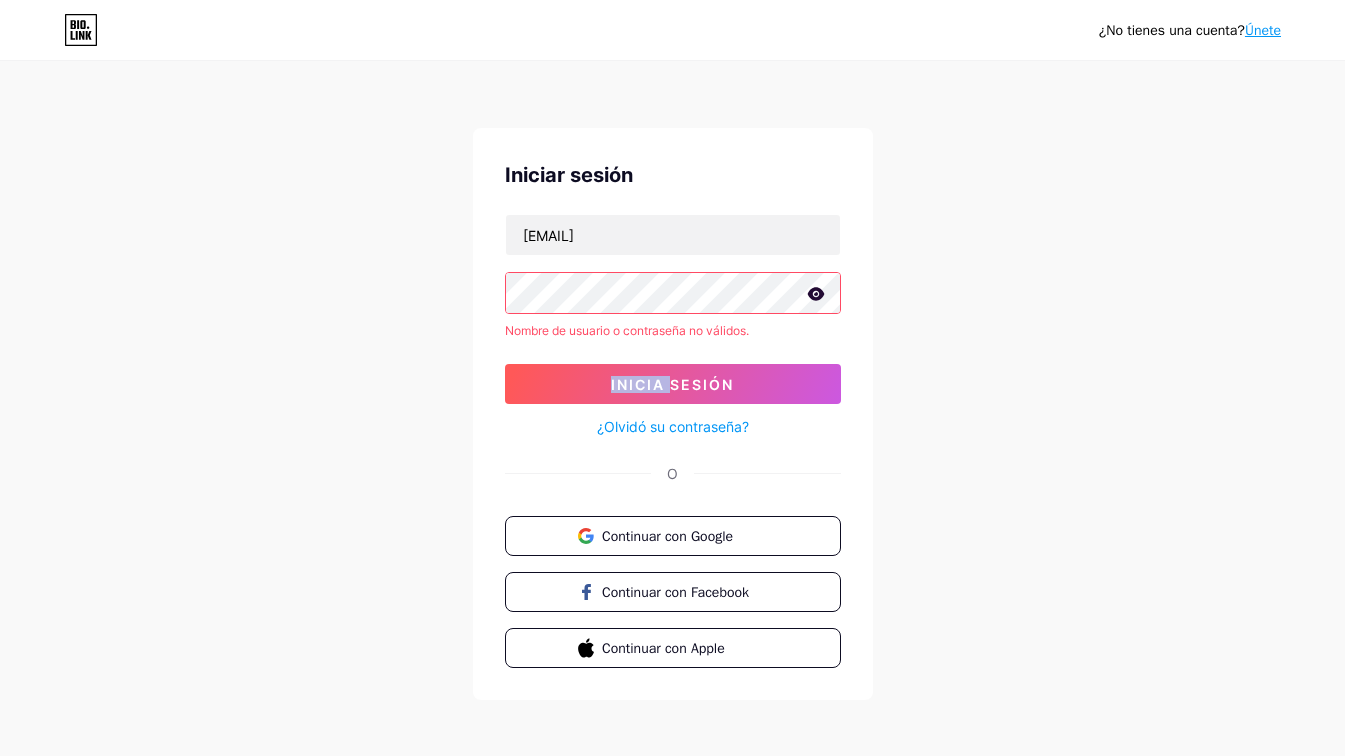 click on "Continuar con Google" at bounding box center (684, 536) 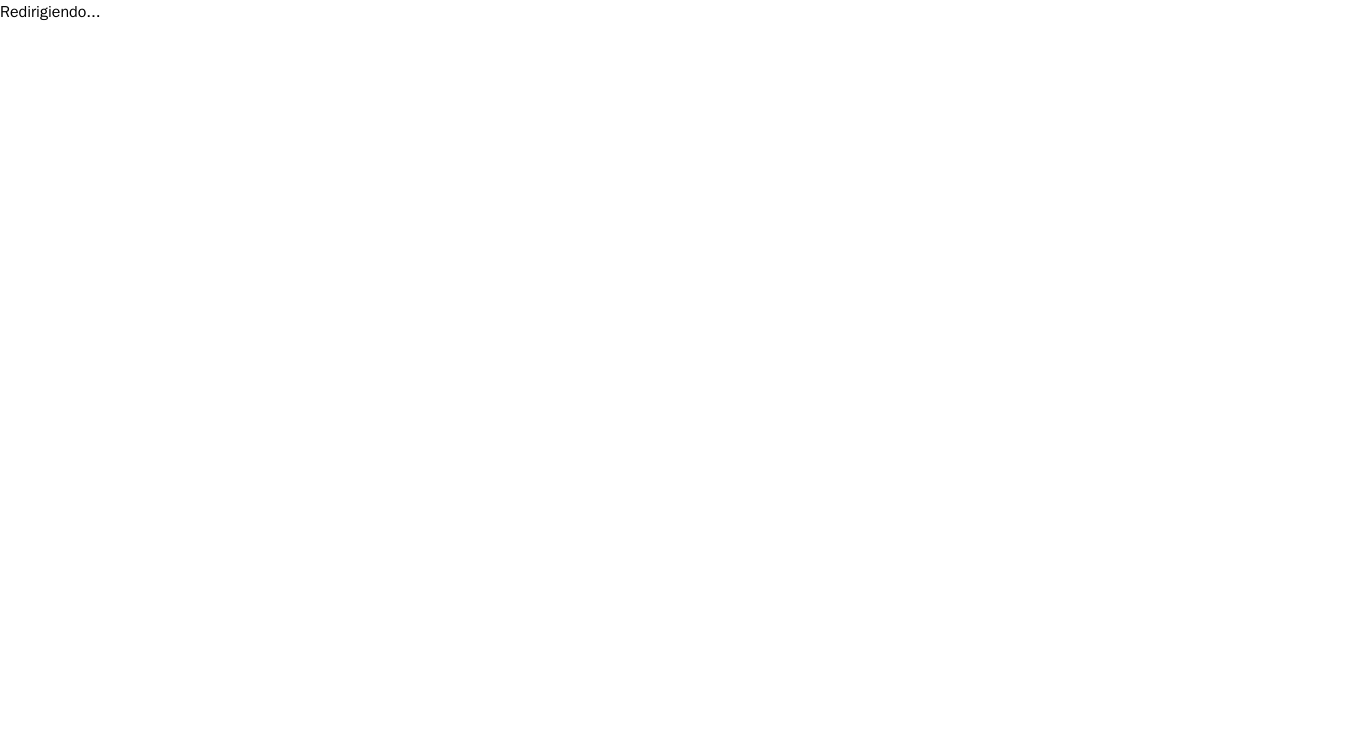 scroll, scrollTop: 0, scrollLeft: 0, axis: both 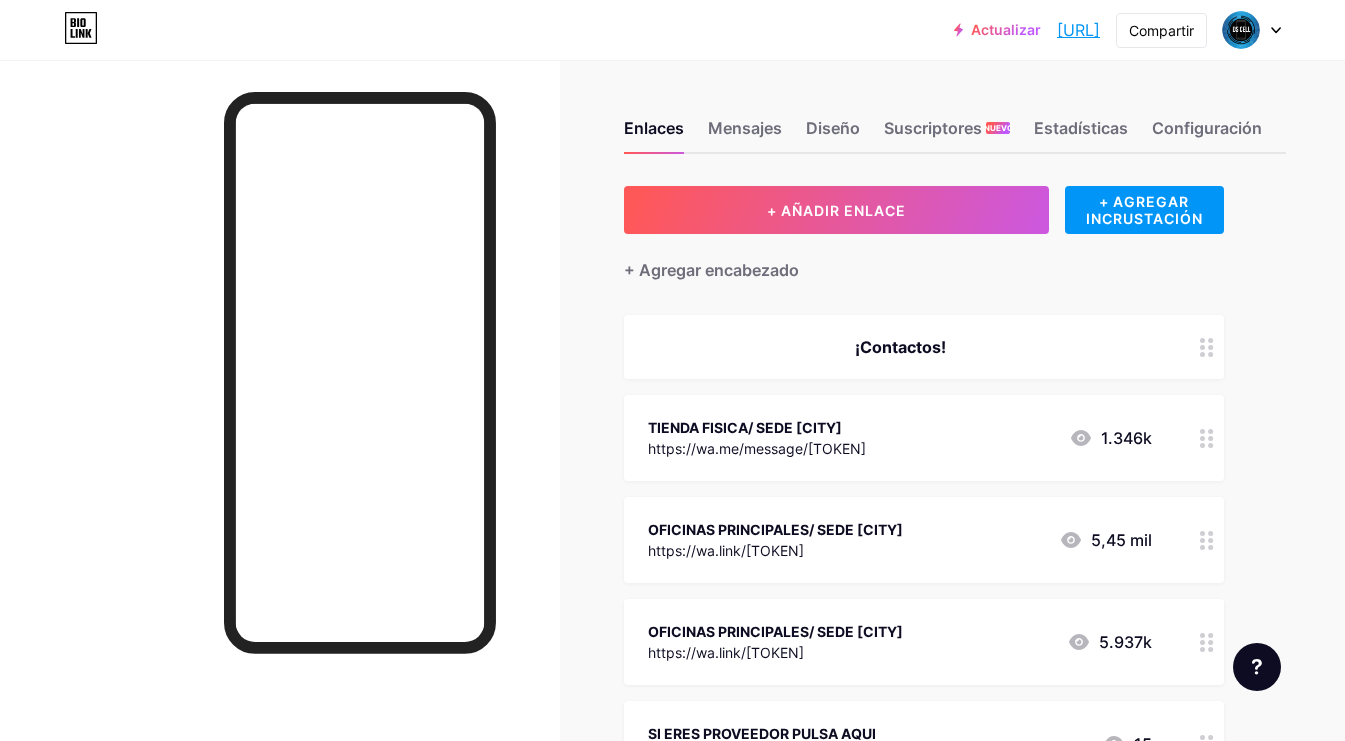 click 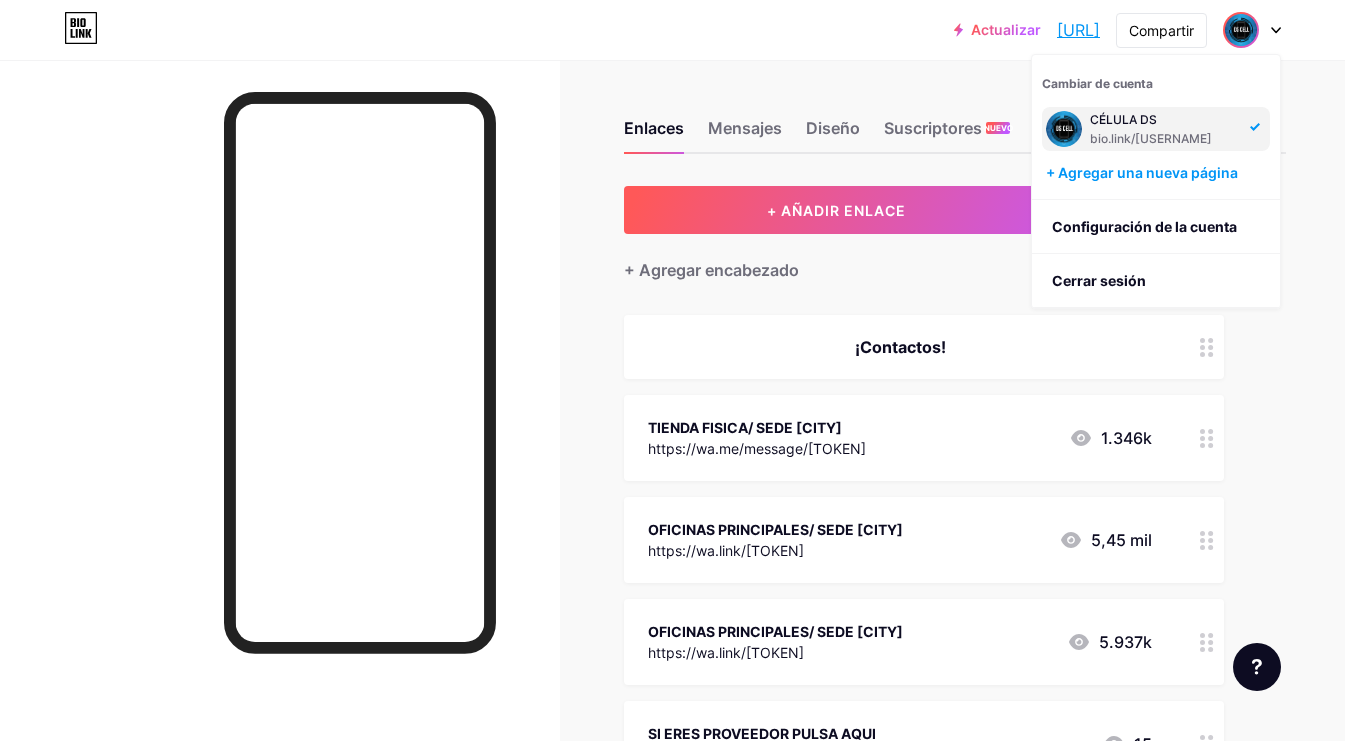 click on "+ Agregar una nueva página" at bounding box center (1158, 173) 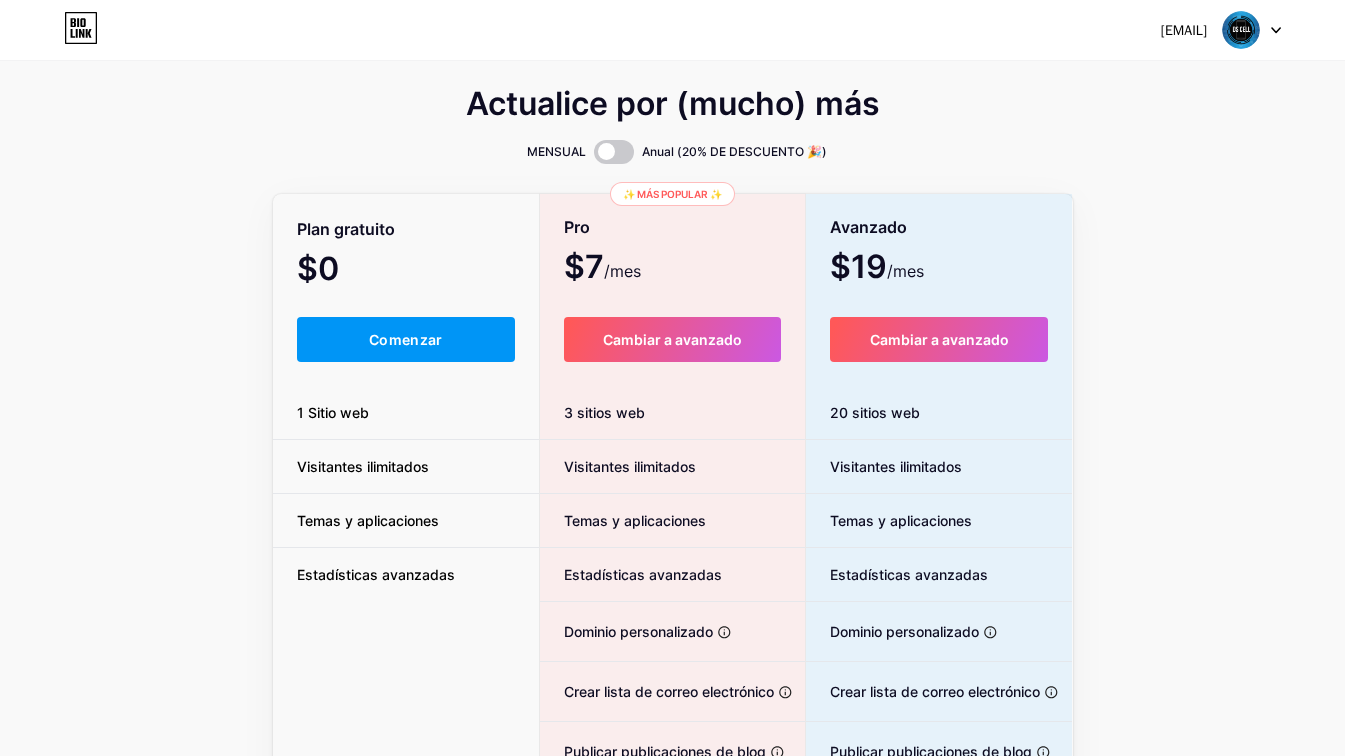 click at bounding box center [1252, 30] 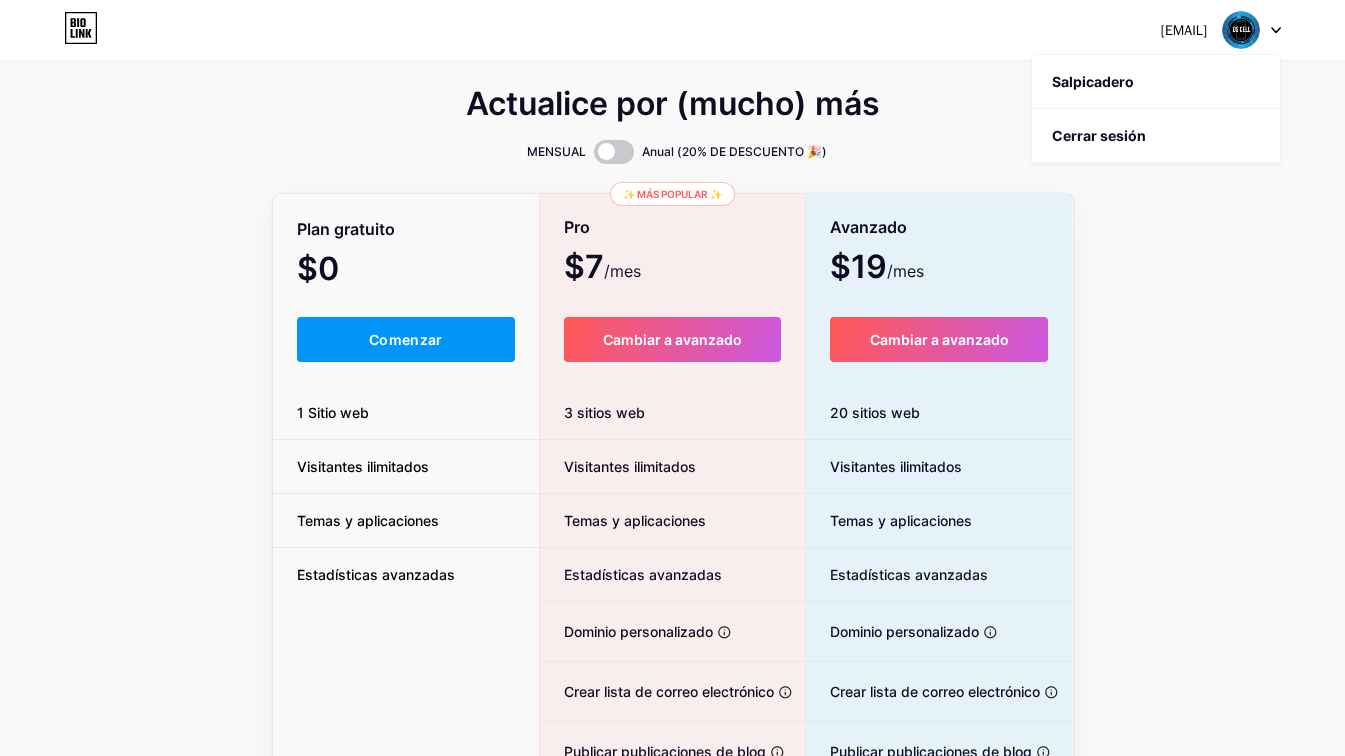 click on "Salpicadero" at bounding box center [1156, 82] 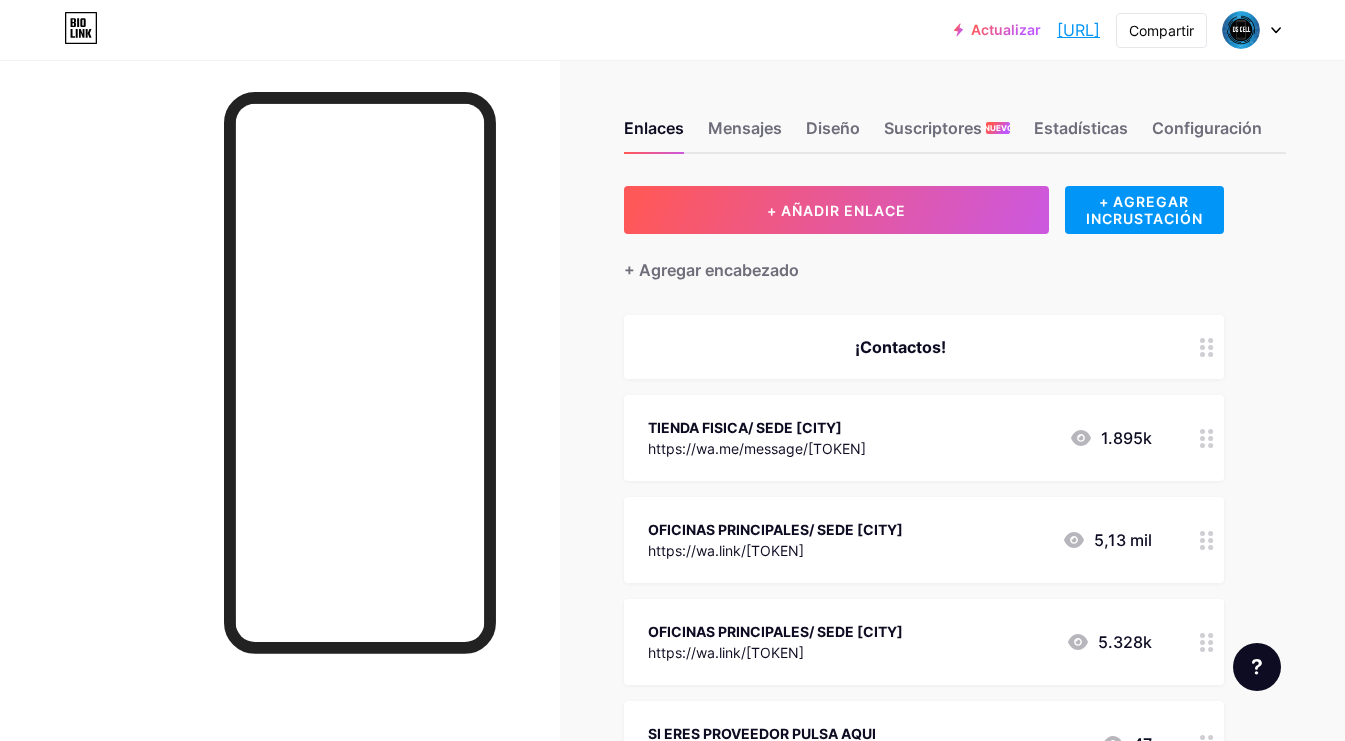 click 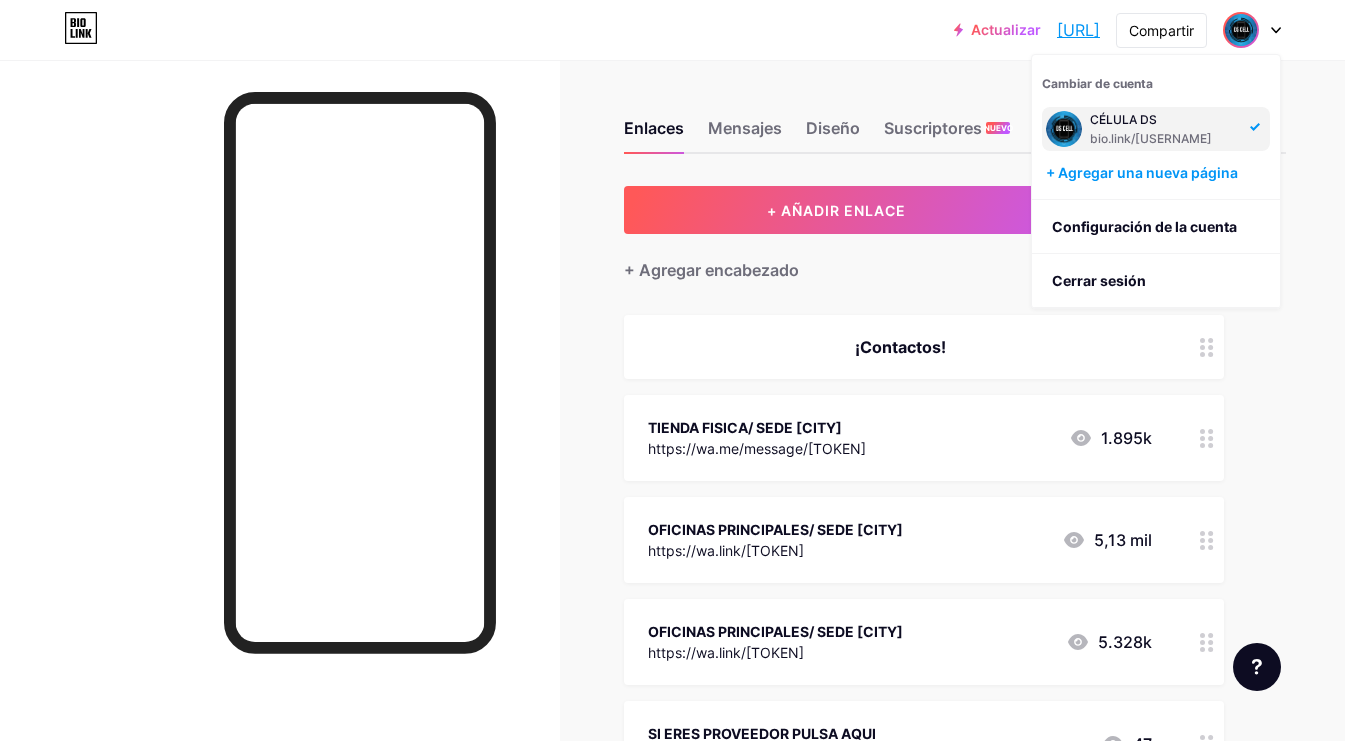 click on "Cerrar sesión" at bounding box center [1156, 281] 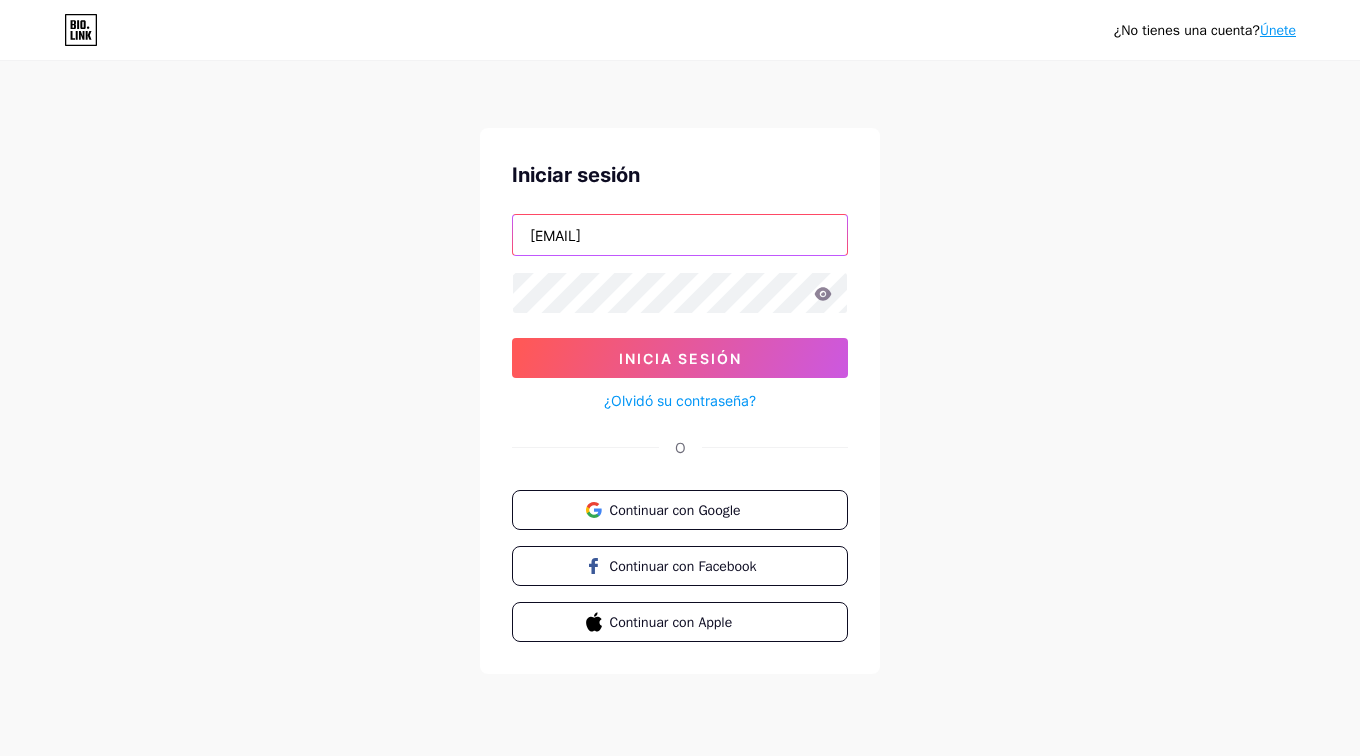 click on "[EMAIL]" at bounding box center (680, 235) 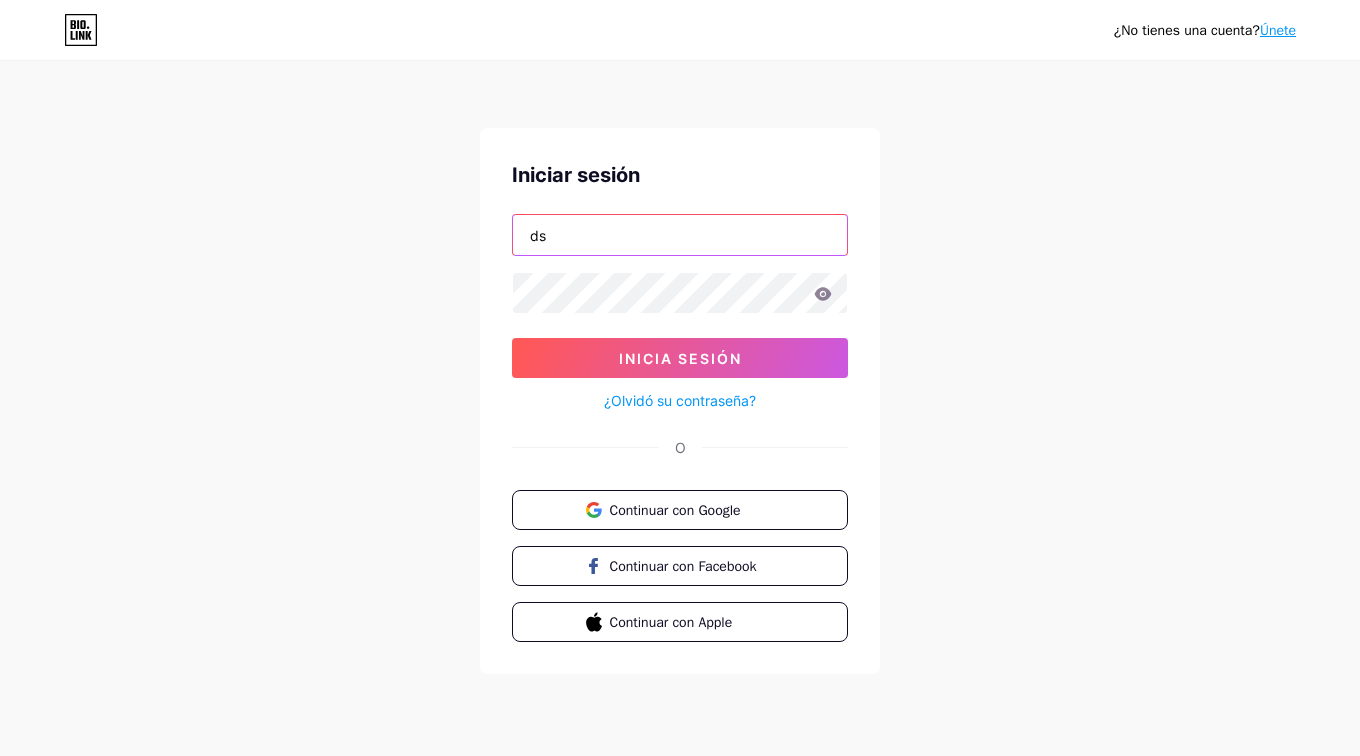type on "d" 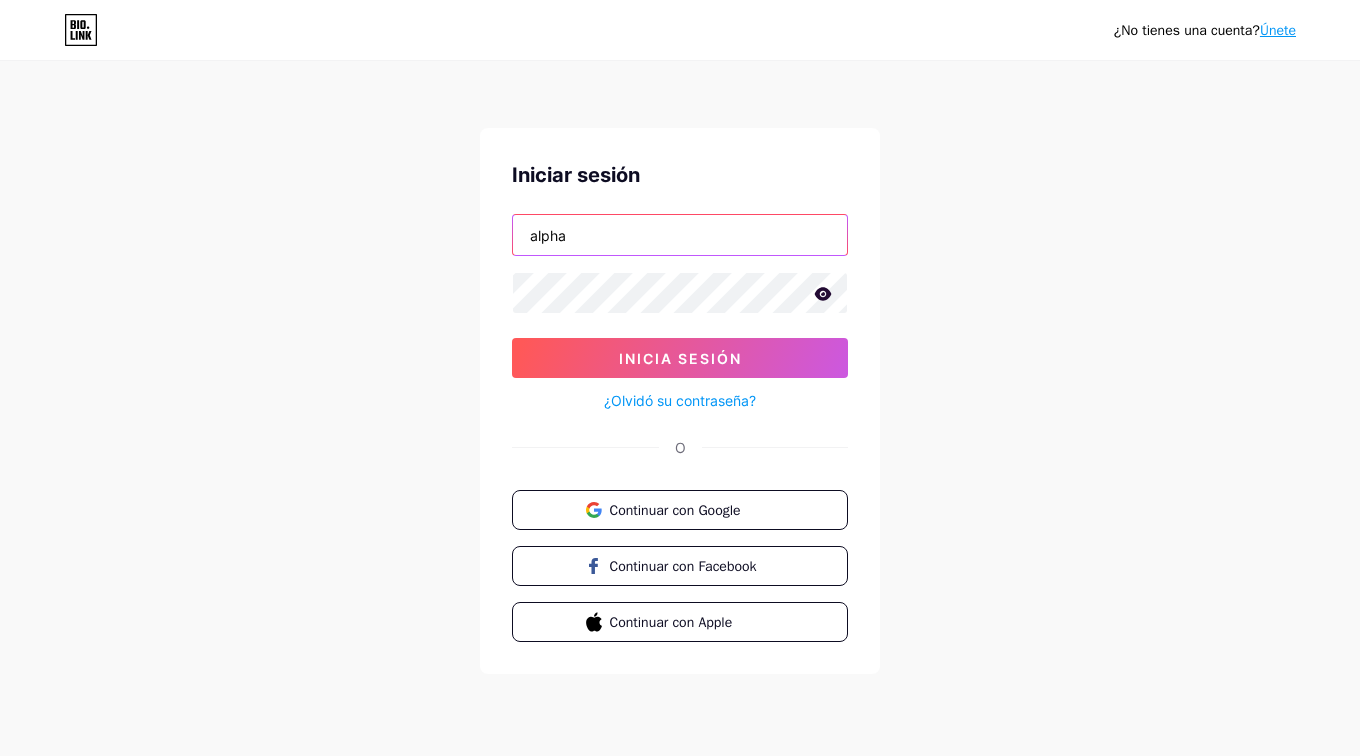 type on "alphaunionredes@gmail.com" 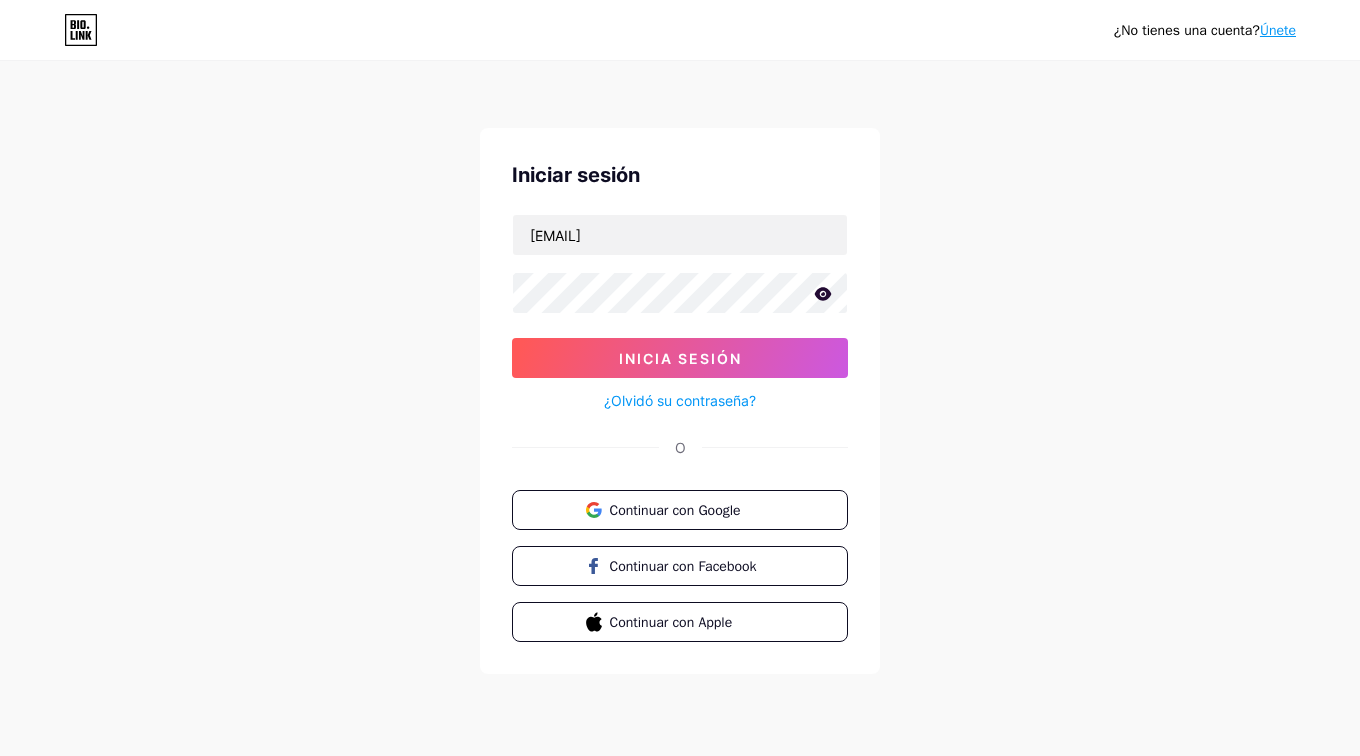 click 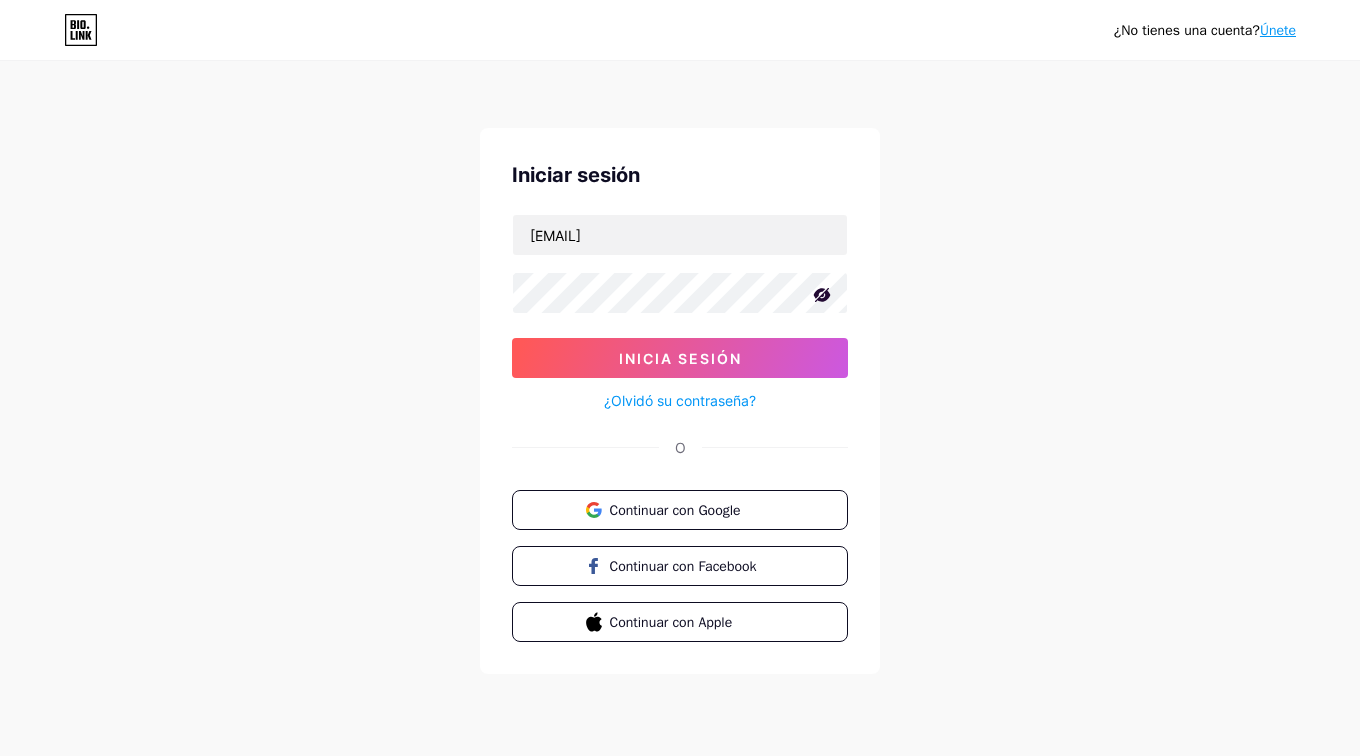 click on "¿Olvidó su contraseña?" at bounding box center (680, 400) 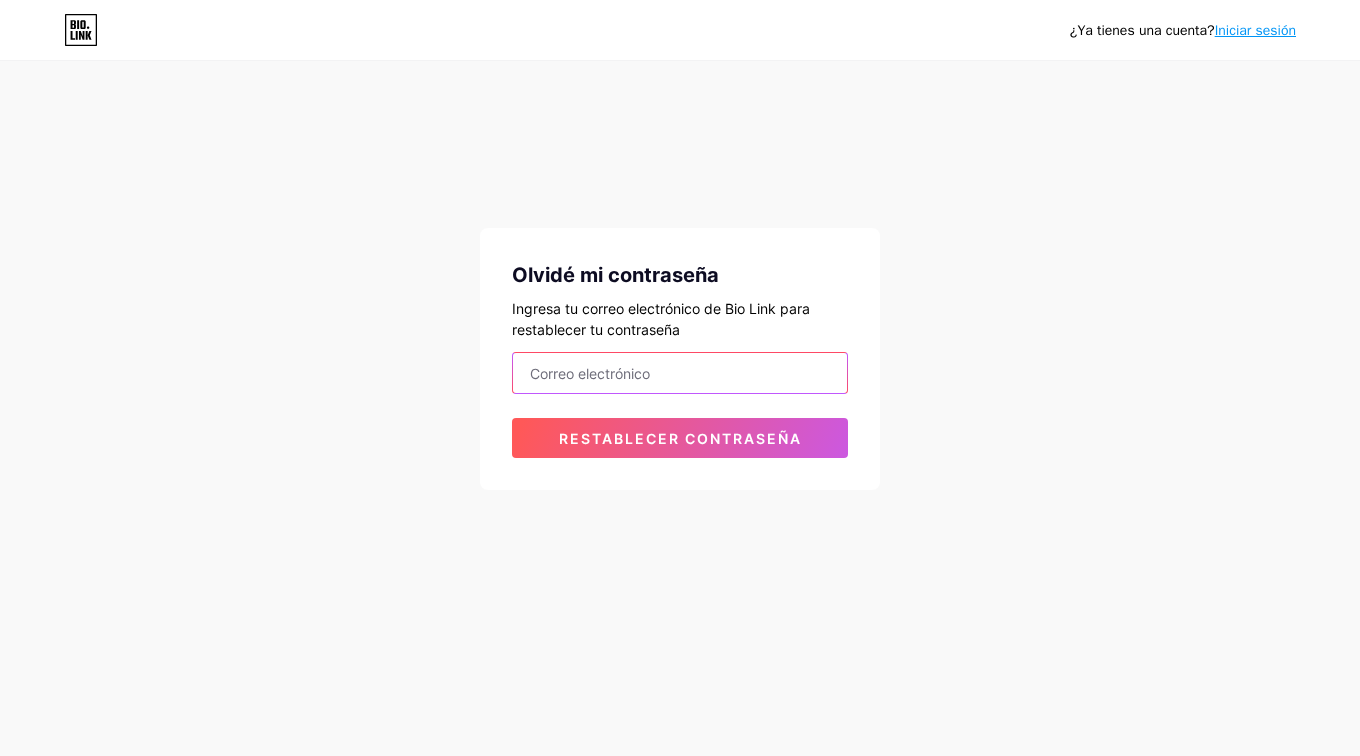 click at bounding box center [680, 373] 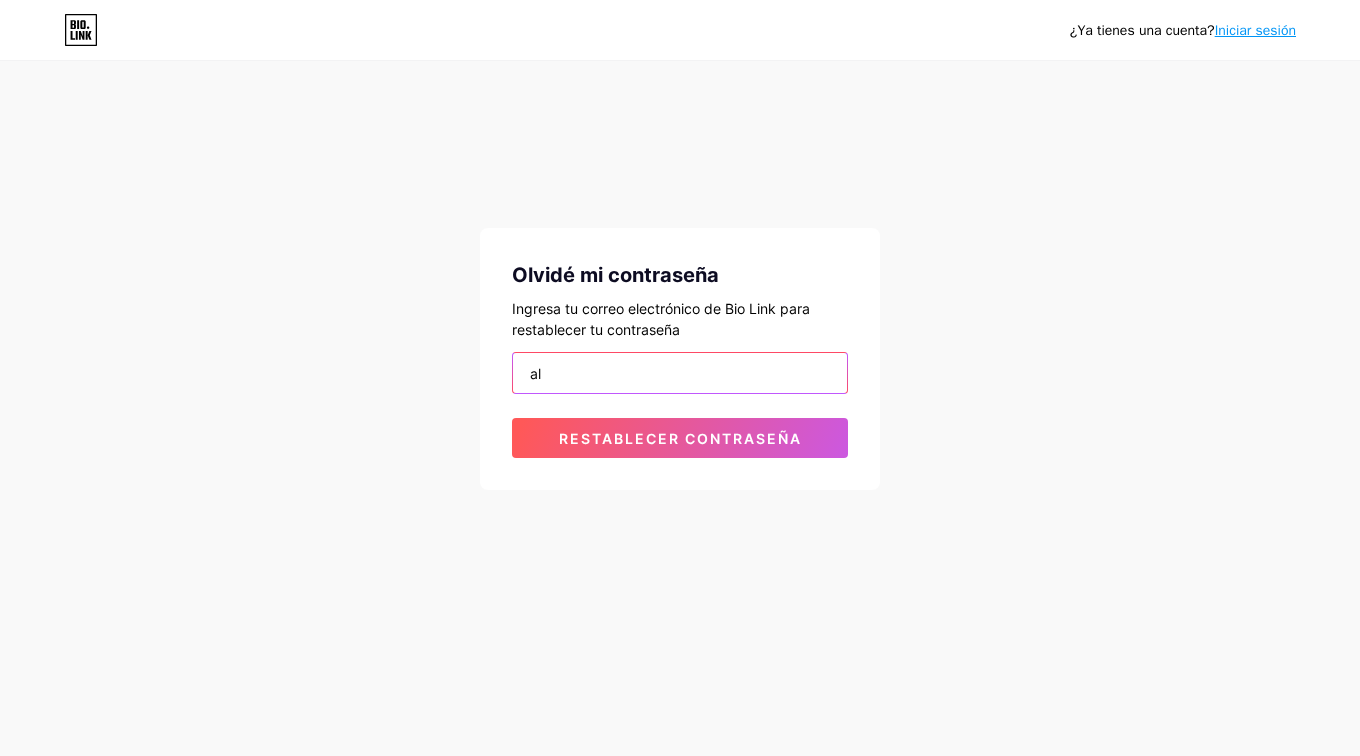 type on "alphaunionredes@gmail.com" 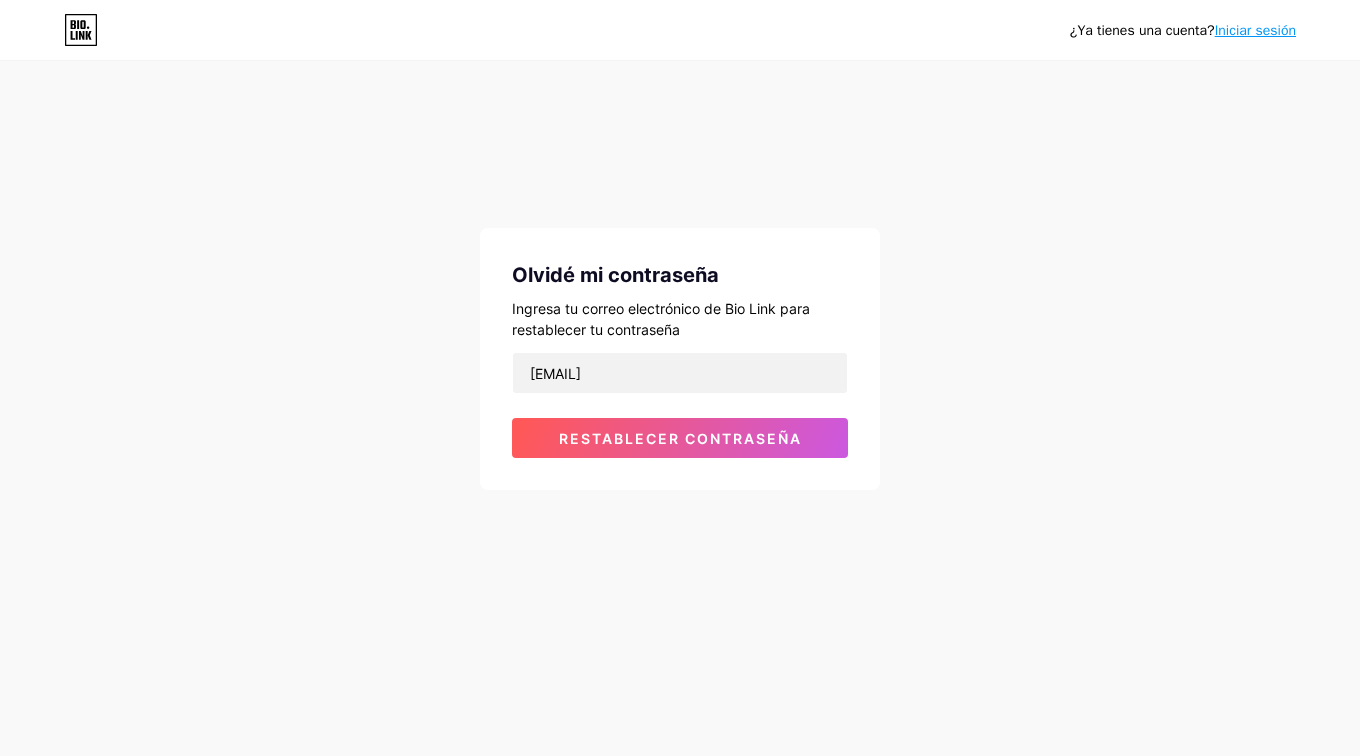 click on "Restablecer contraseña" at bounding box center (680, 438) 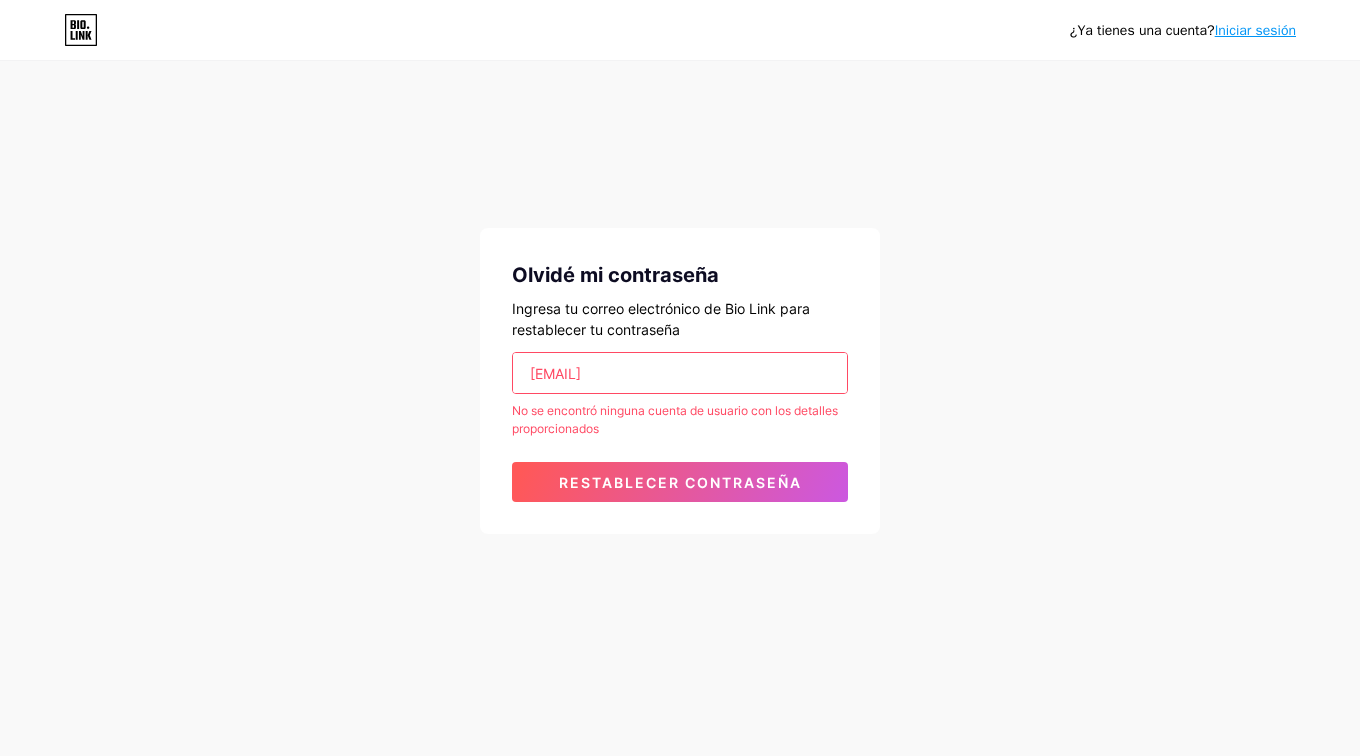 drag, startPoint x: 731, startPoint y: 371, endPoint x: 339, endPoint y: 372, distance: 392.00128 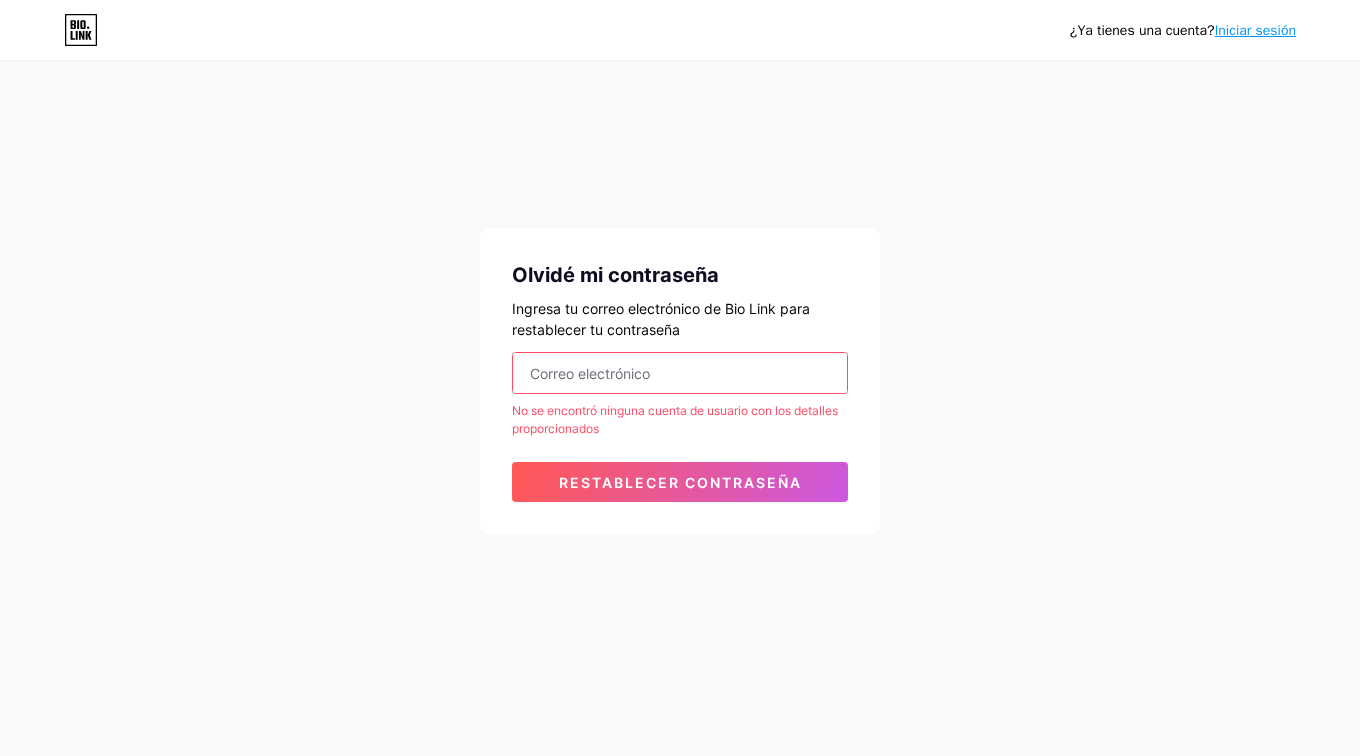 type 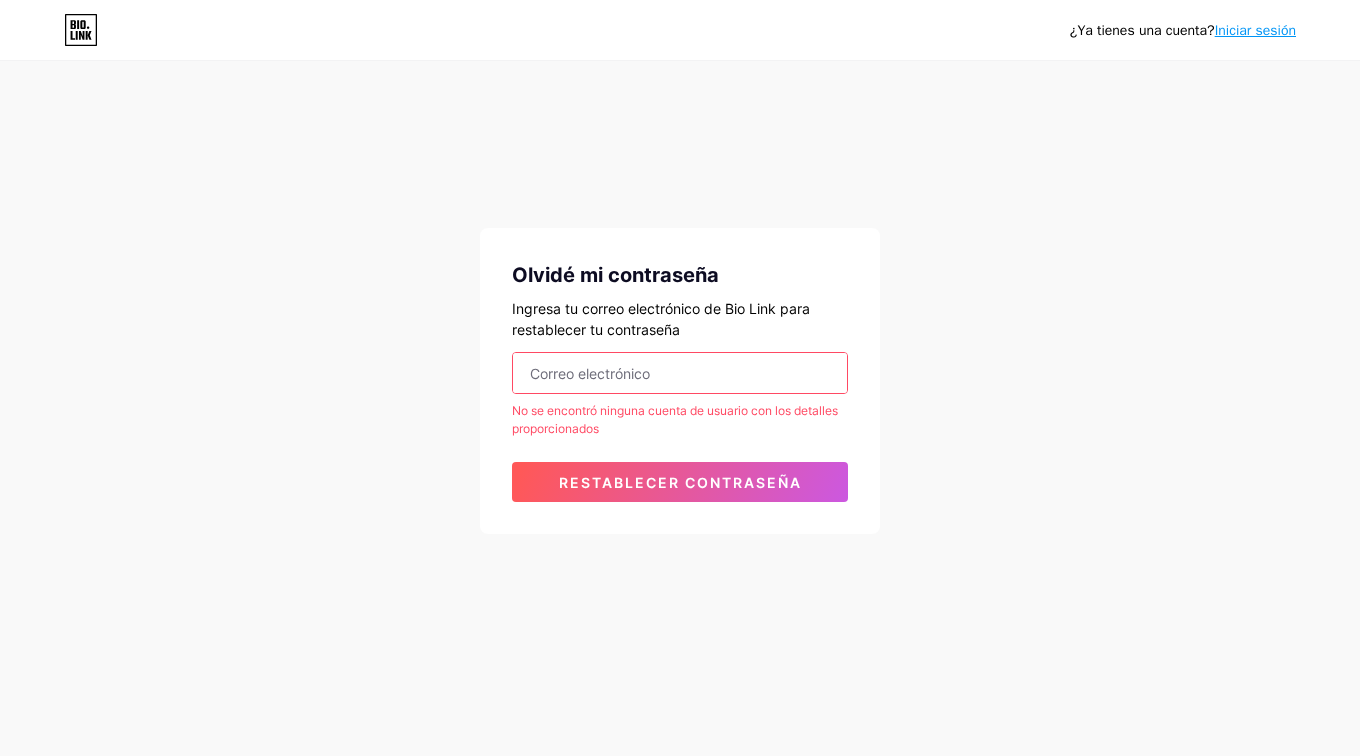 click on "¿Ya tienes una cuenta?  Iniciar sesión   Olvidé mi contraseña      Ingresa tu correo electrónico de Bio Link para restablecer tu contraseña      No se encontró ninguna cuenta de usuario con los detalles proporcionados     Restablecer contraseña" at bounding box center (680, 299) 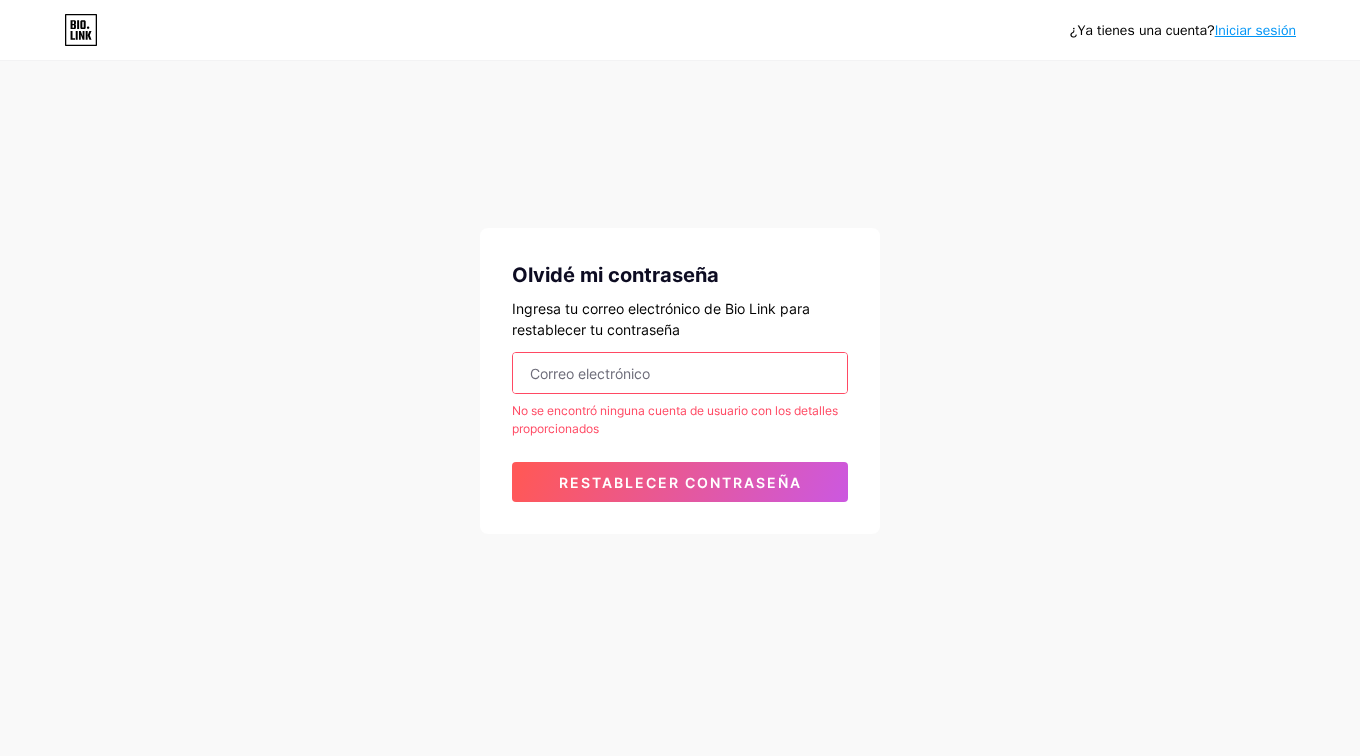 click on "Iniciar sesión" at bounding box center [1255, 30] 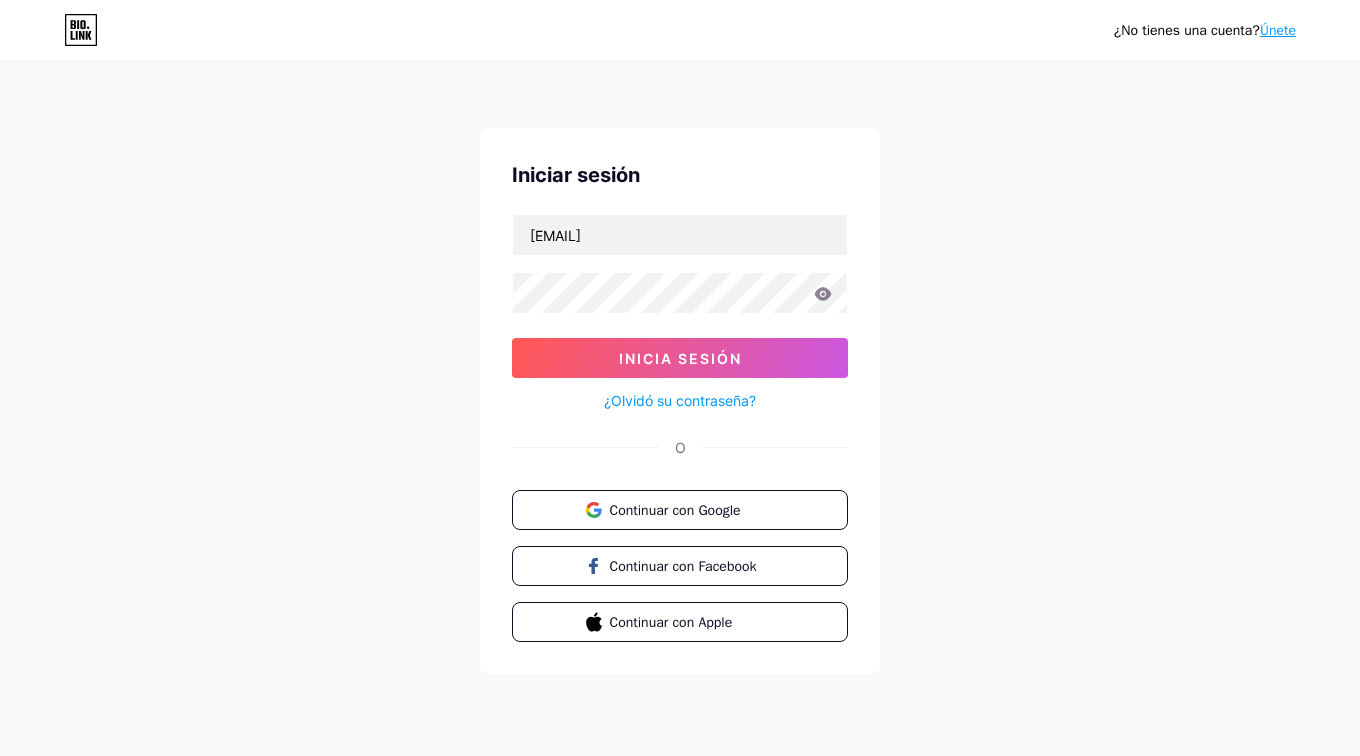 click on "Continuar con Google" at bounding box center (692, 510) 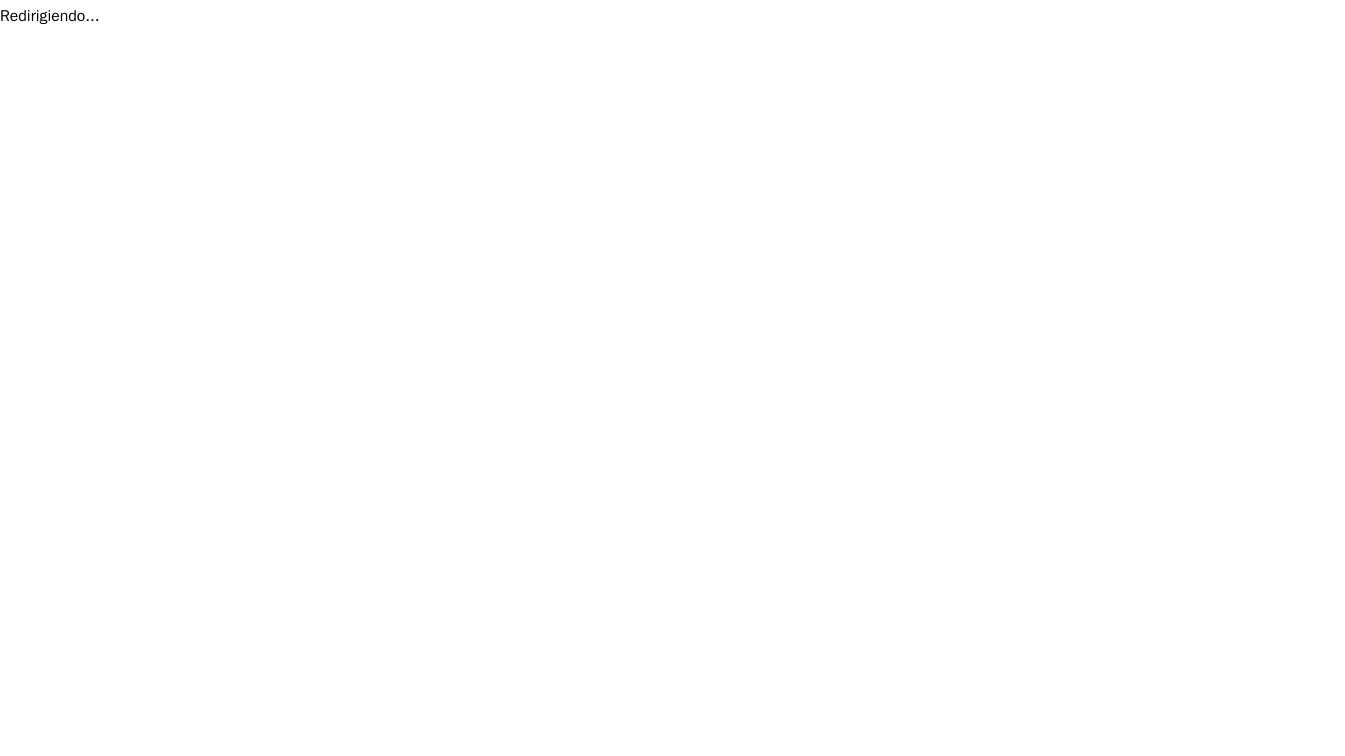 scroll, scrollTop: 0, scrollLeft: 0, axis: both 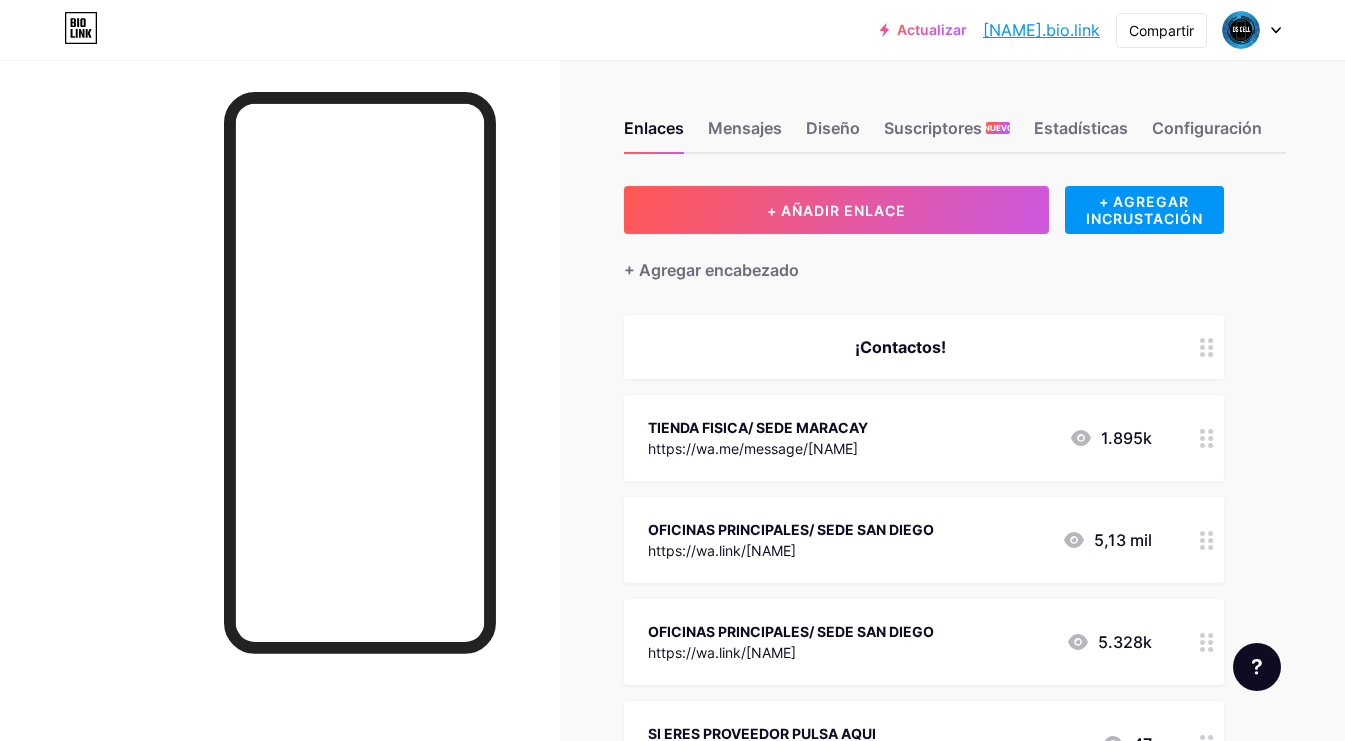 click at bounding box center [1252, 30] 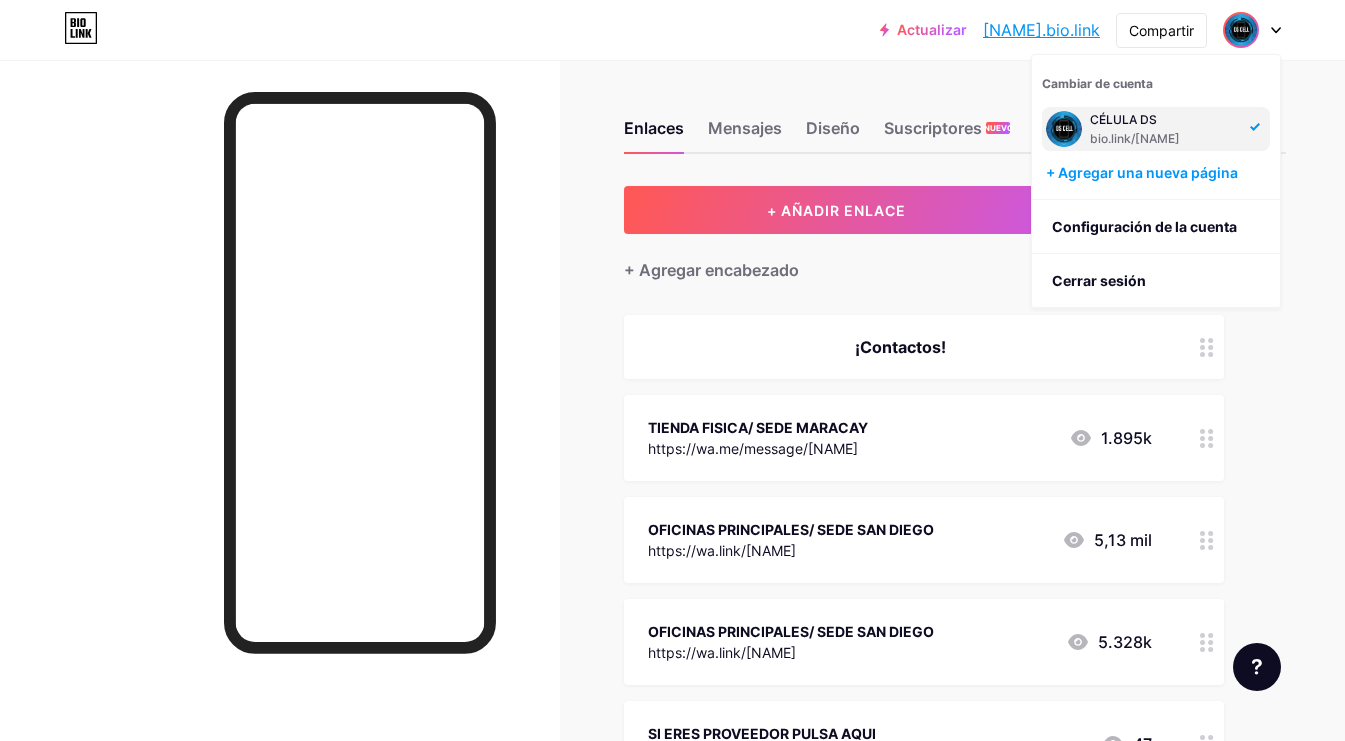 click on "Configuración de la cuenta" at bounding box center [1156, 227] 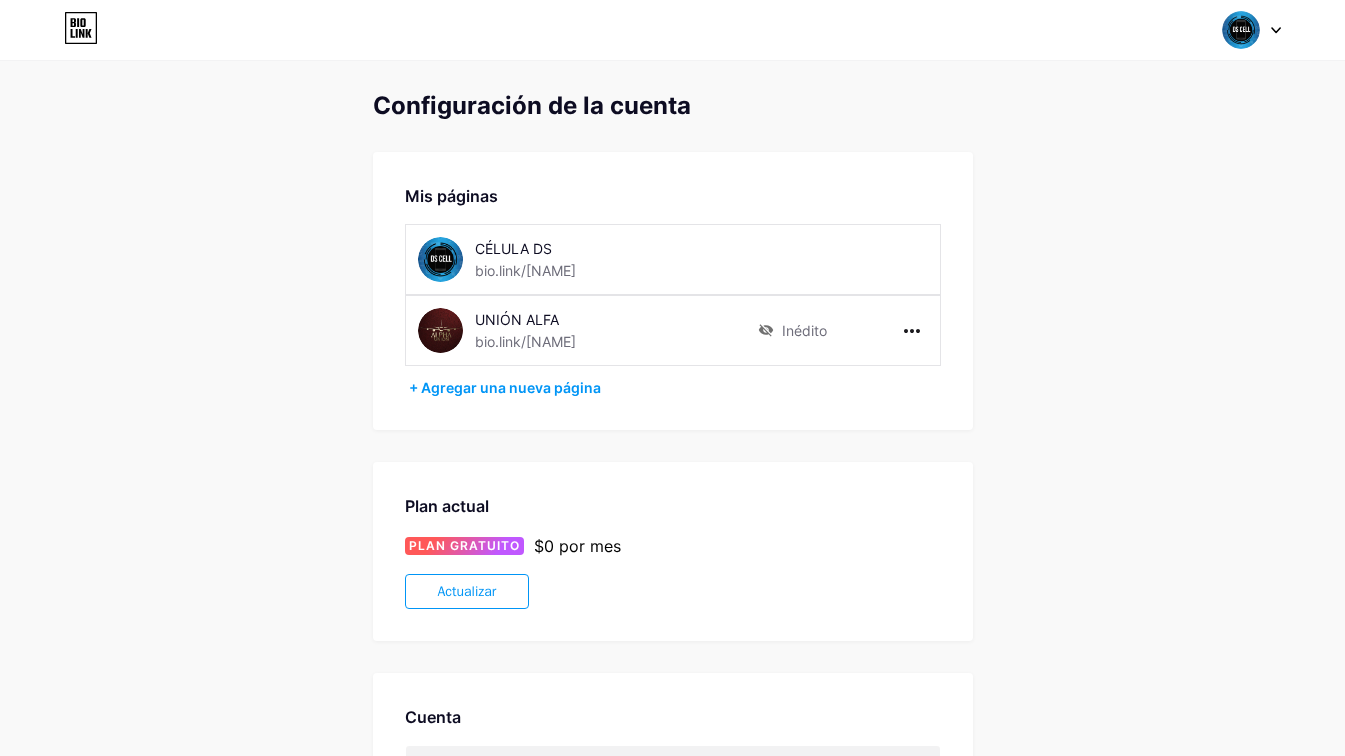 click on "Inédito" at bounding box center [804, 330] 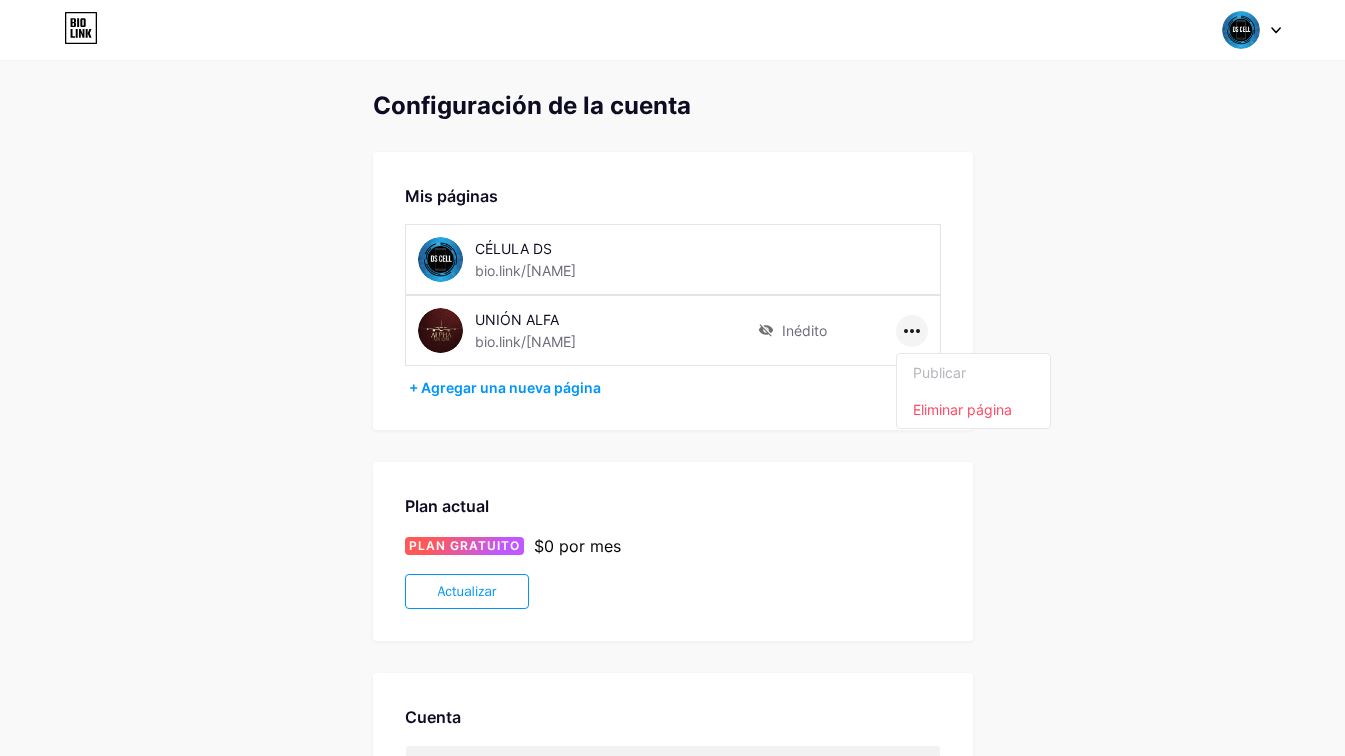 click on "[NAME] bio.link/[NAME]" at bounding box center (567, 330) 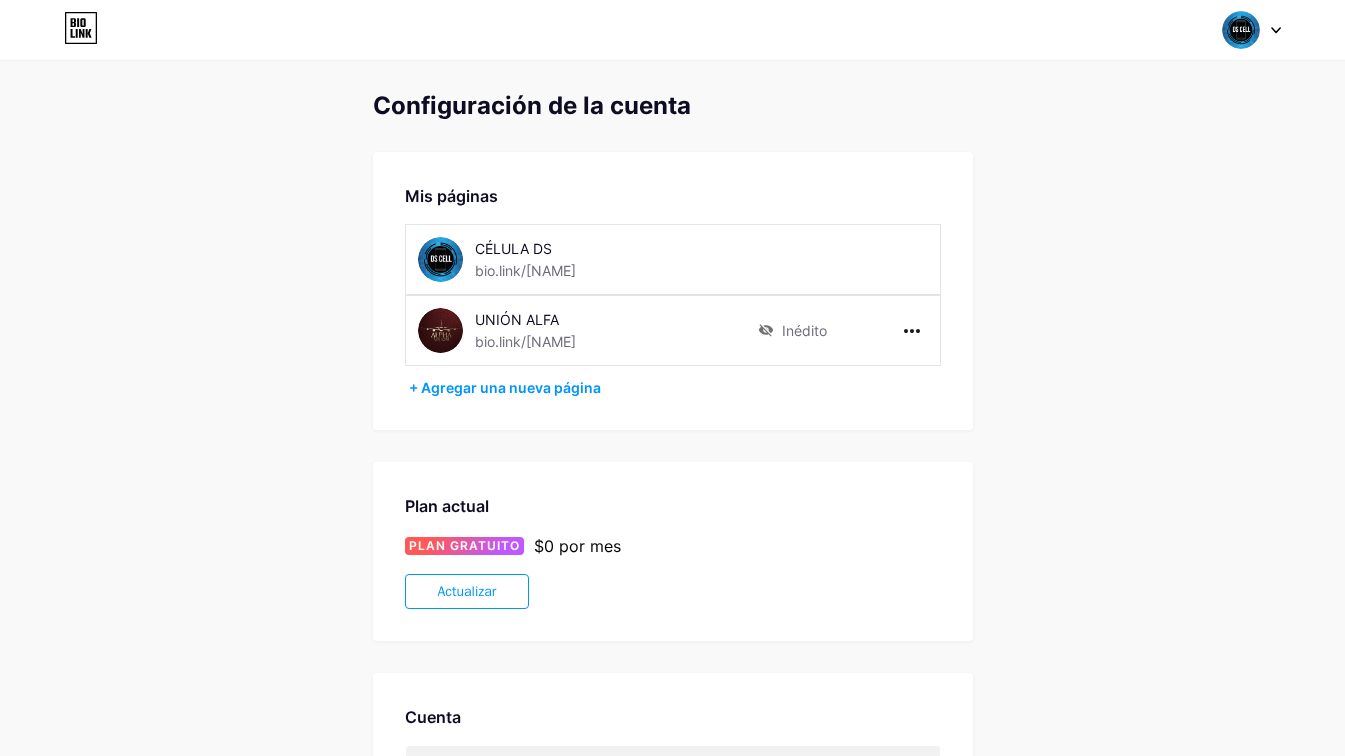 click at bounding box center [440, 330] 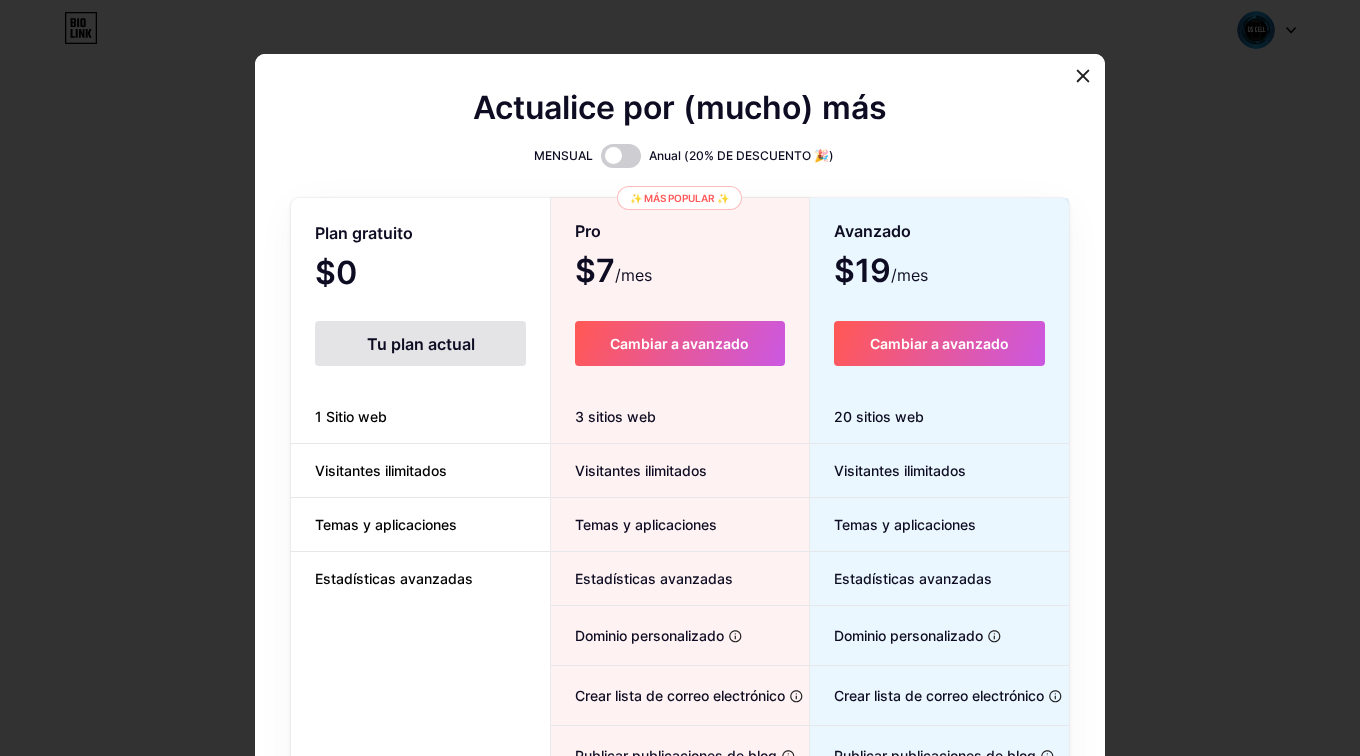 click on "Tu plan actual" at bounding box center (420, 343) 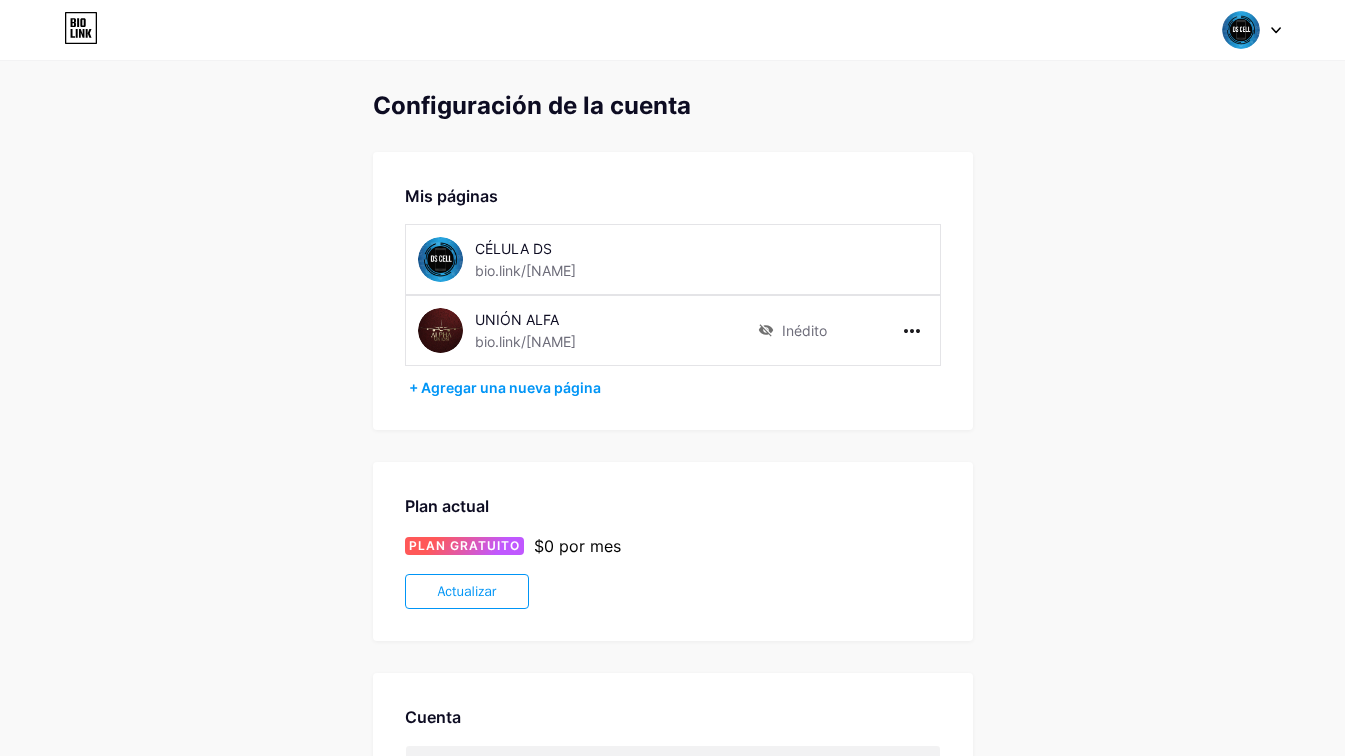 click on "Inédito" at bounding box center [792, 330] 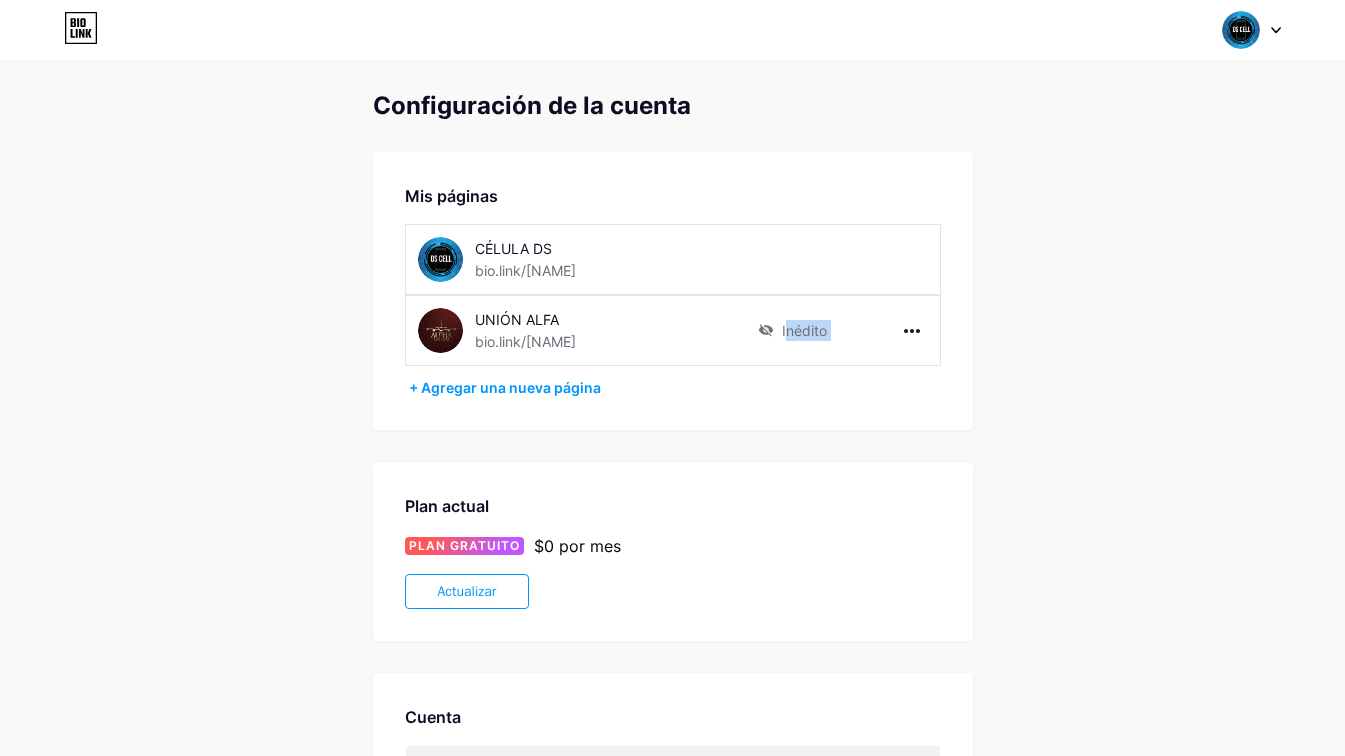 click on "Inédito" at bounding box center (792, 330) 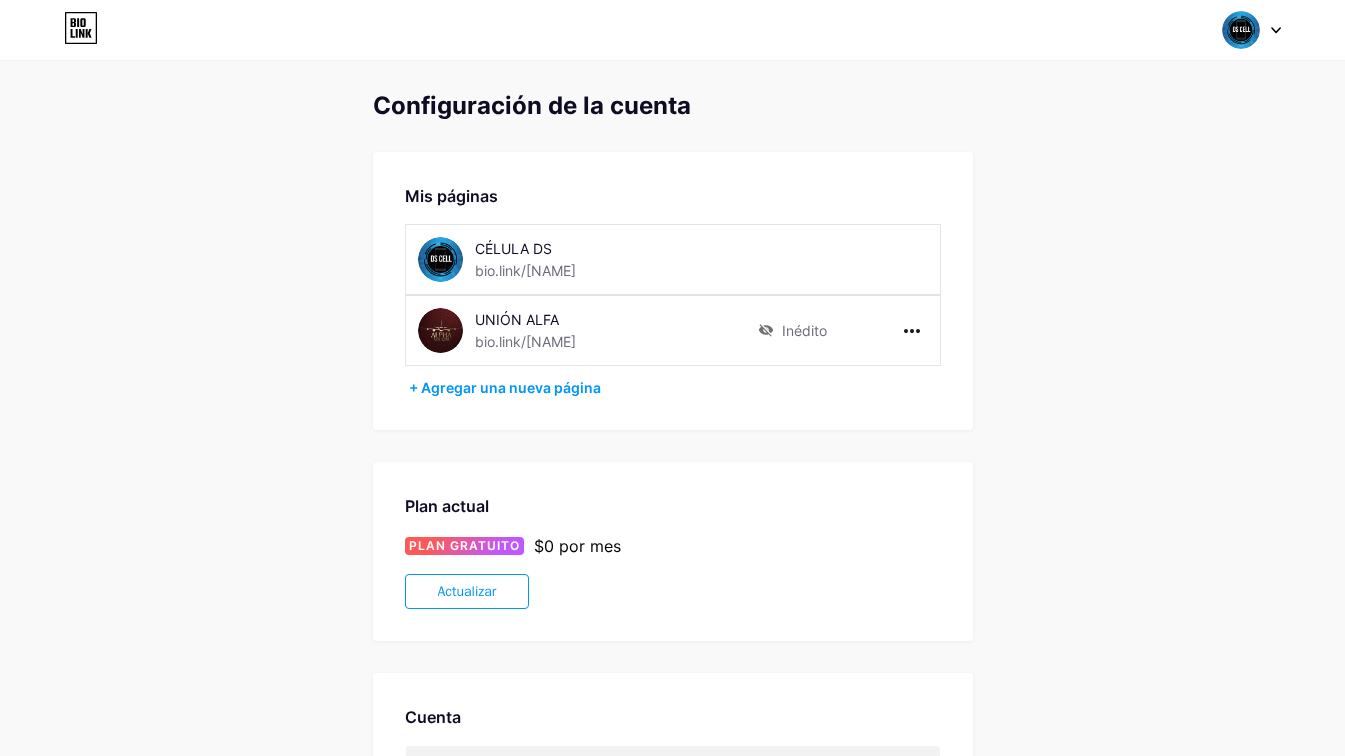 drag, startPoint x: 778, startPoint y: 335, endPoint x: 764, endPoint y: 335, distance: 14 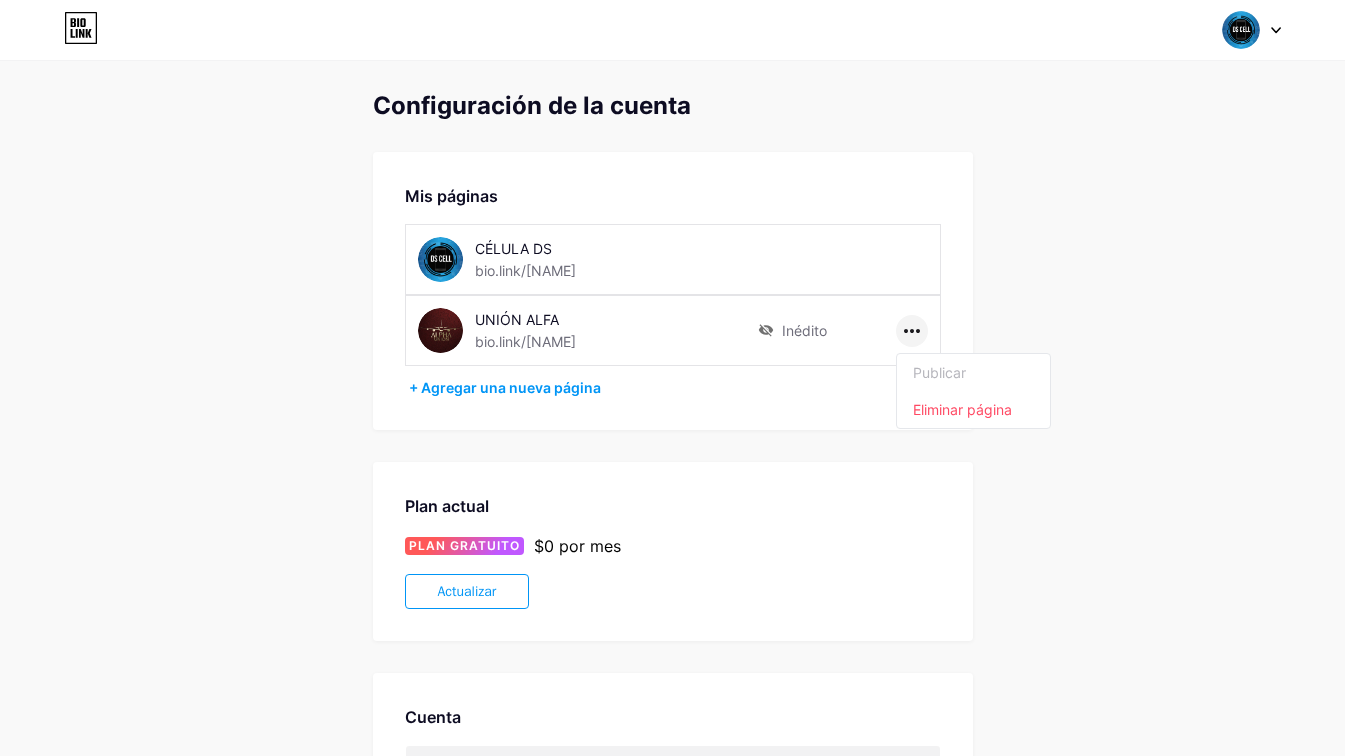 click on "Configuración de la cuenta   Mis páginas     CÉLULA DS   bio.link/[NAME]       UNIÓN ALFA   bio.link/[NAME]    Inédito       Publicar    Eliminar página   + Agregar una nueva página            Plan actual   PLAN GRATUITO    $0 por mes       Actualizar        Cuenta   [EMAIL]        Cambiar contraseña        Zona de peligro   Al eliminar tu cuenta, se elimina permanentemente tu página y todos tus datos.   Eliminar cuenta" at bounding box center [672, 599] 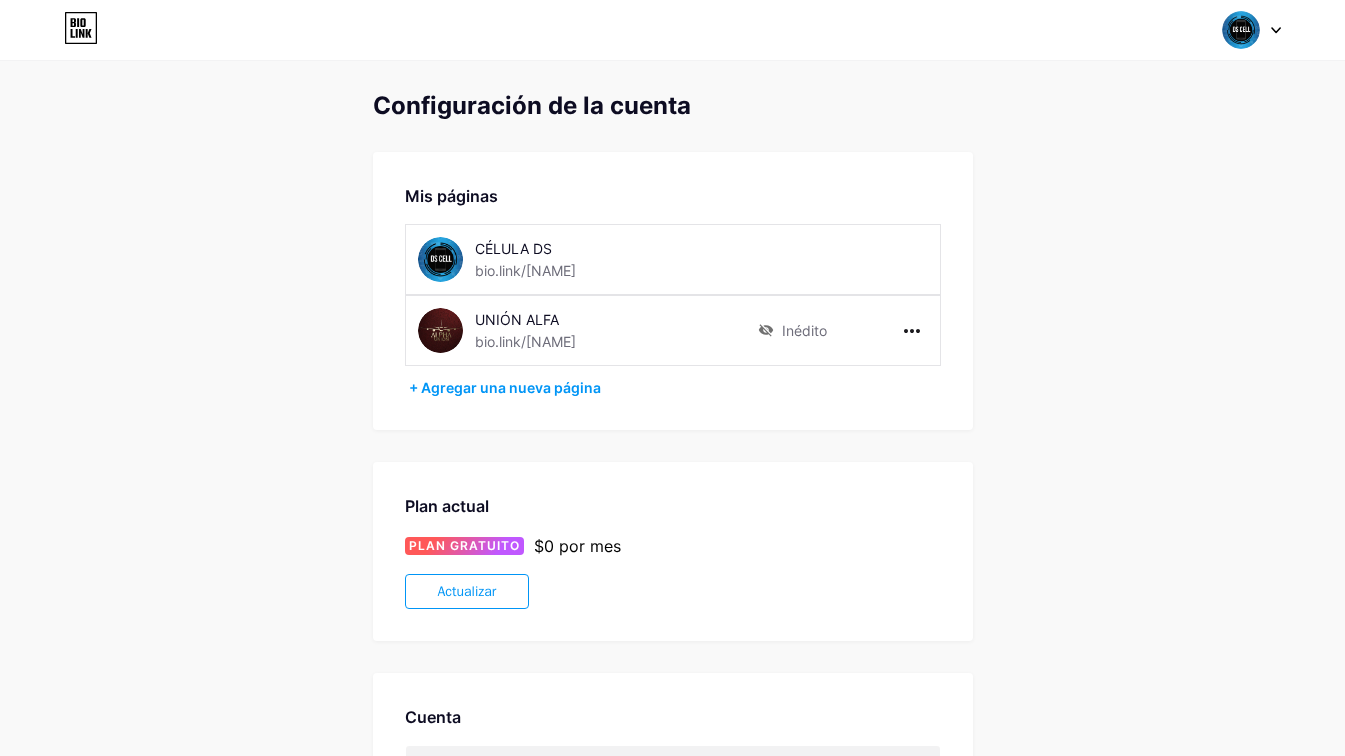 click at bounding box center [440, 259] 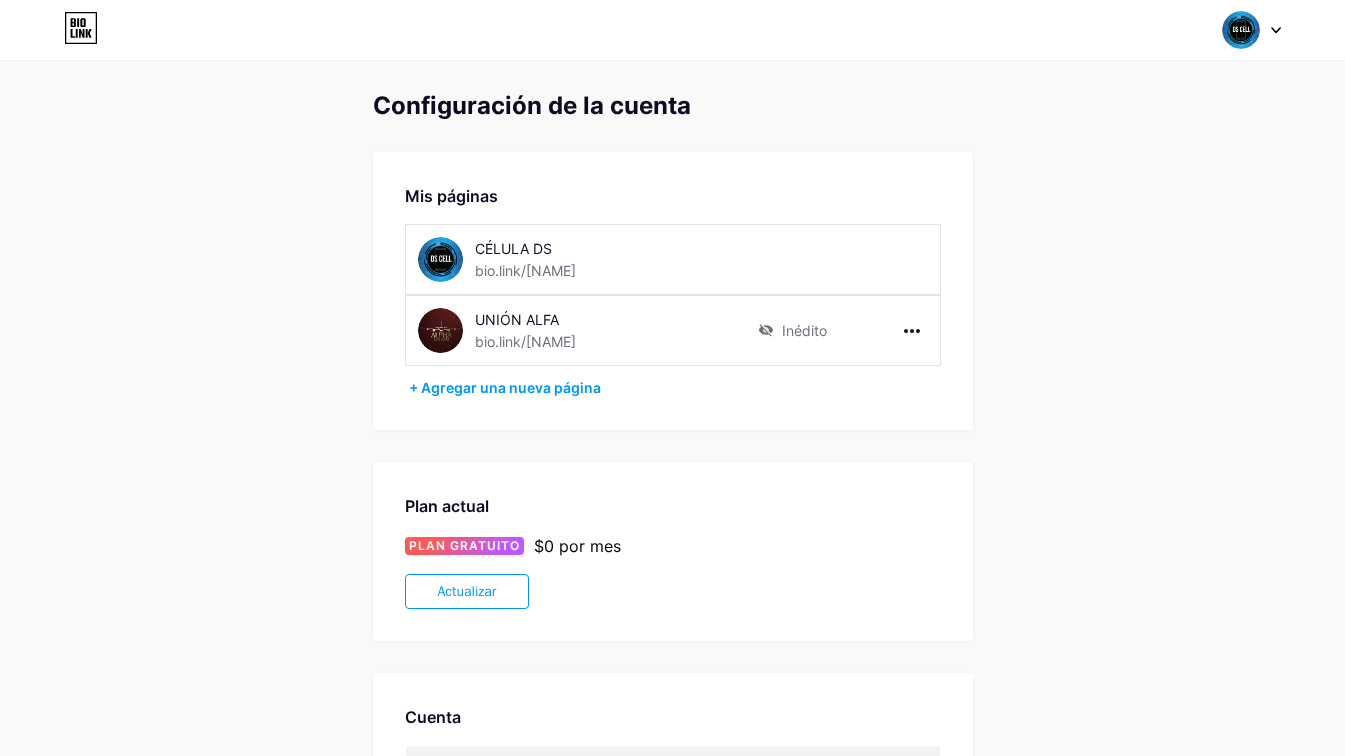click at bounding box center [440, 330] 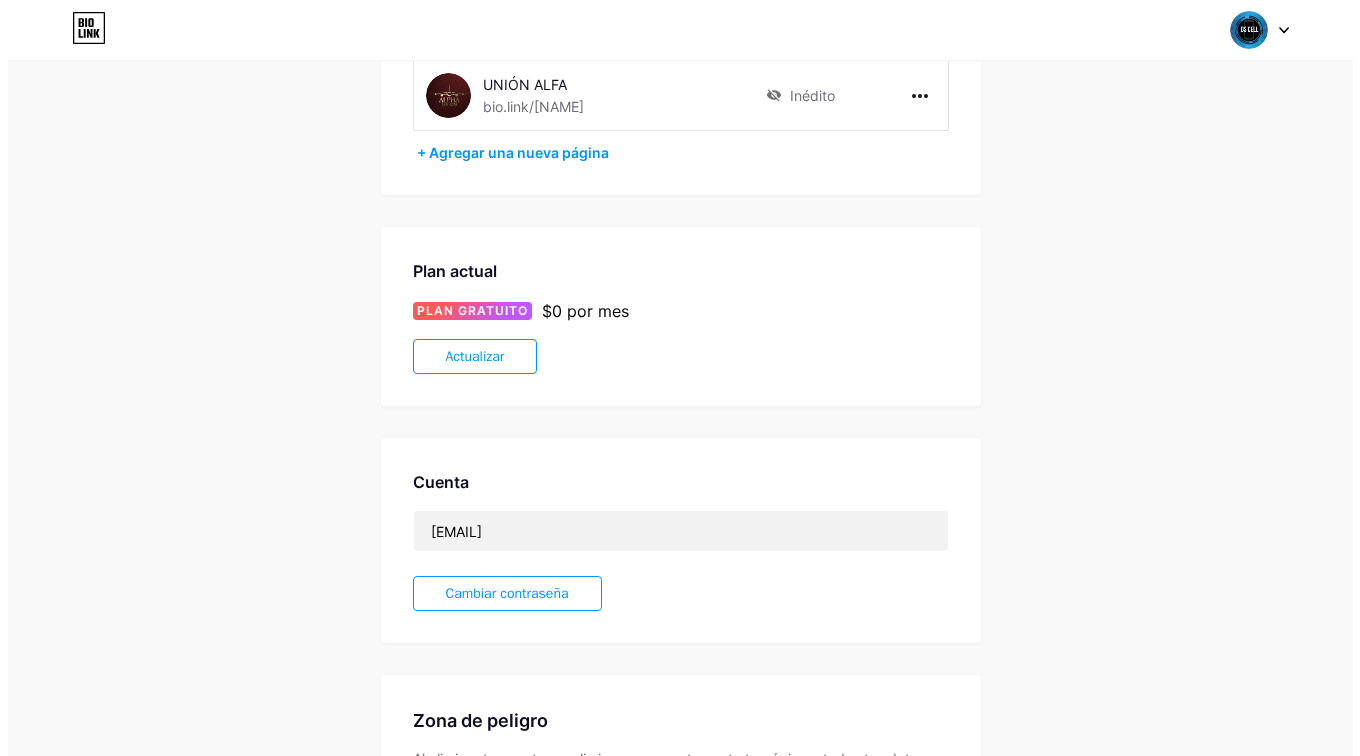 scroll, scrollTop: 230, scrollLeft: 0, axis: vertical 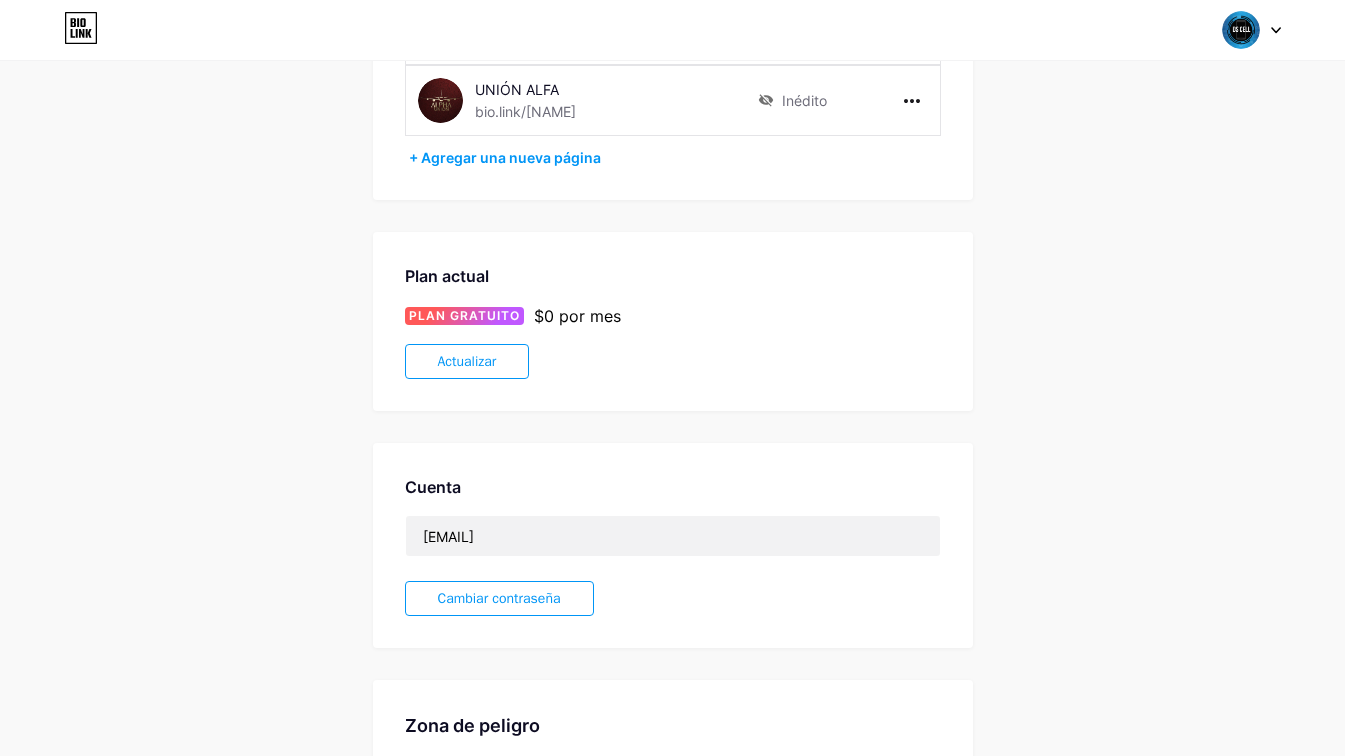 click on "Actualizar" at bounding box center [467, 361] 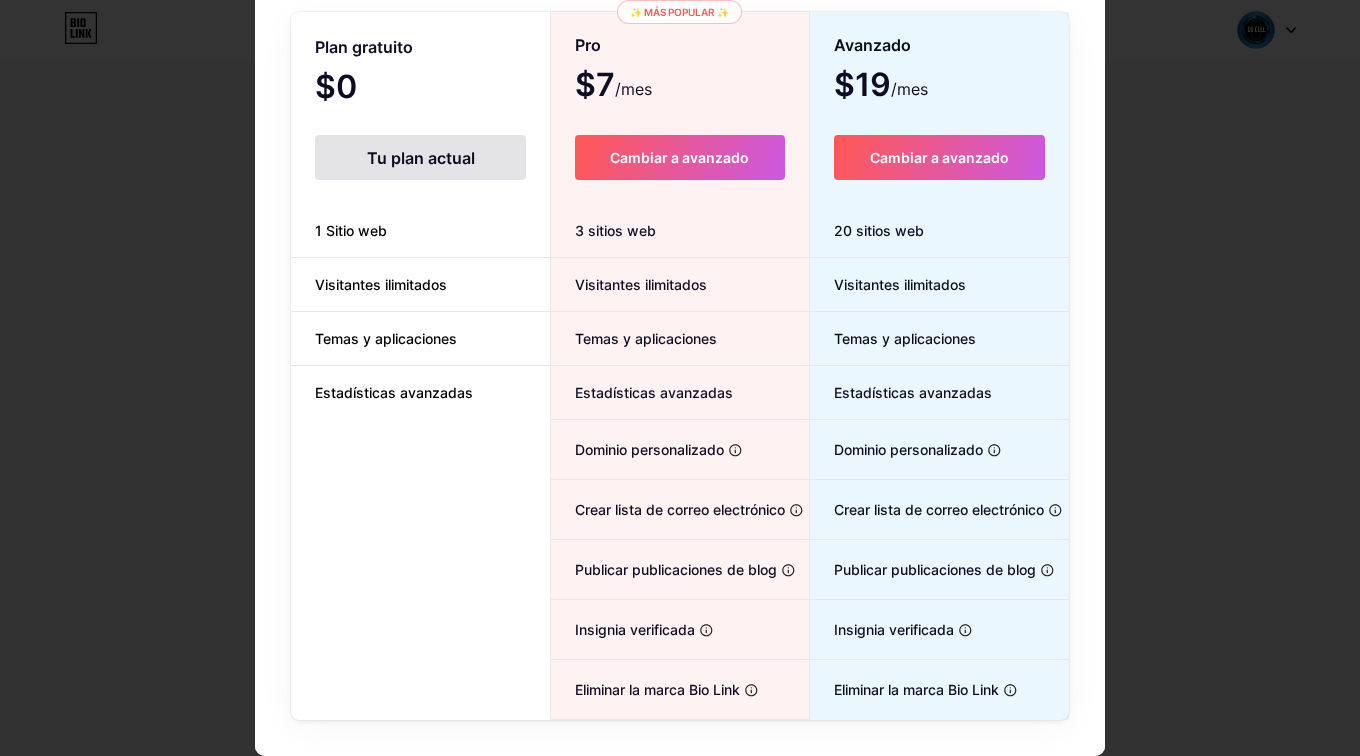 scroll, scrollTop: 0, scrollLeft: 0, axis: both 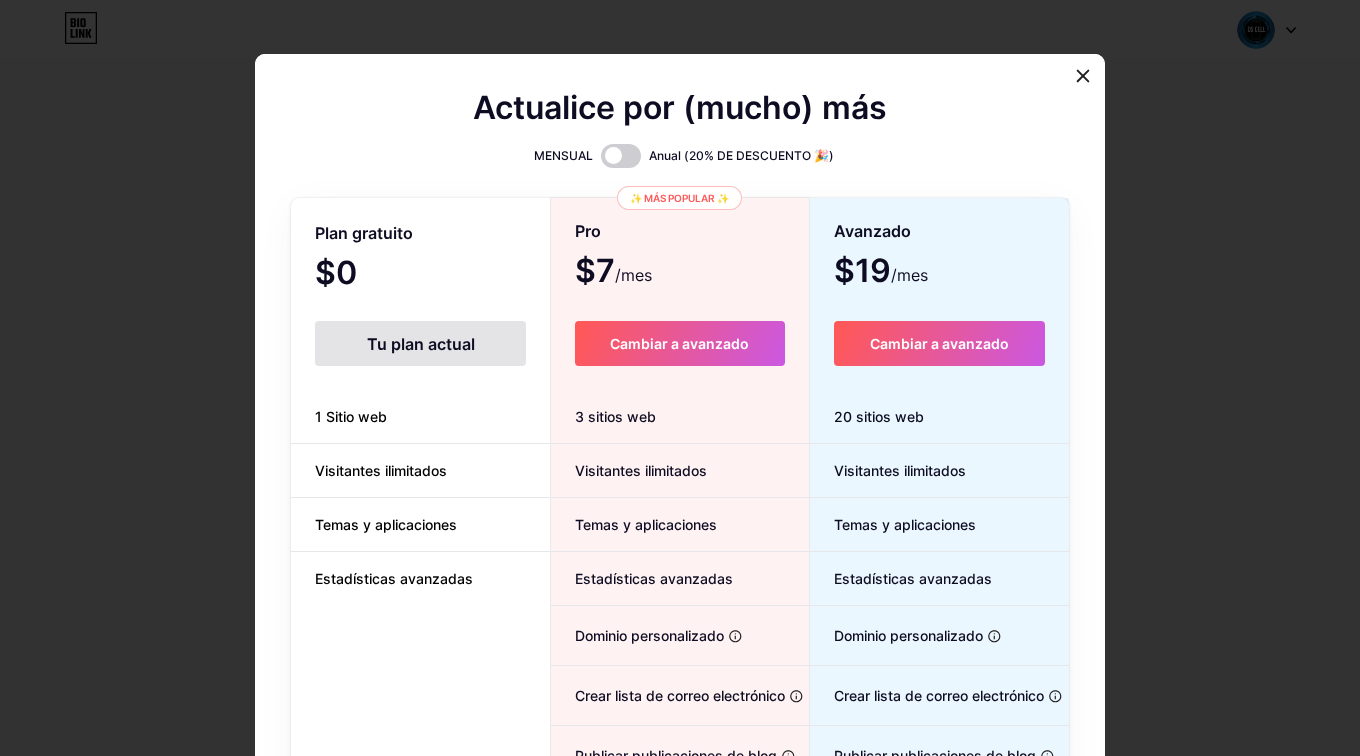 click on "Cambiar a avanzado" at bounding box center [679, 343] 